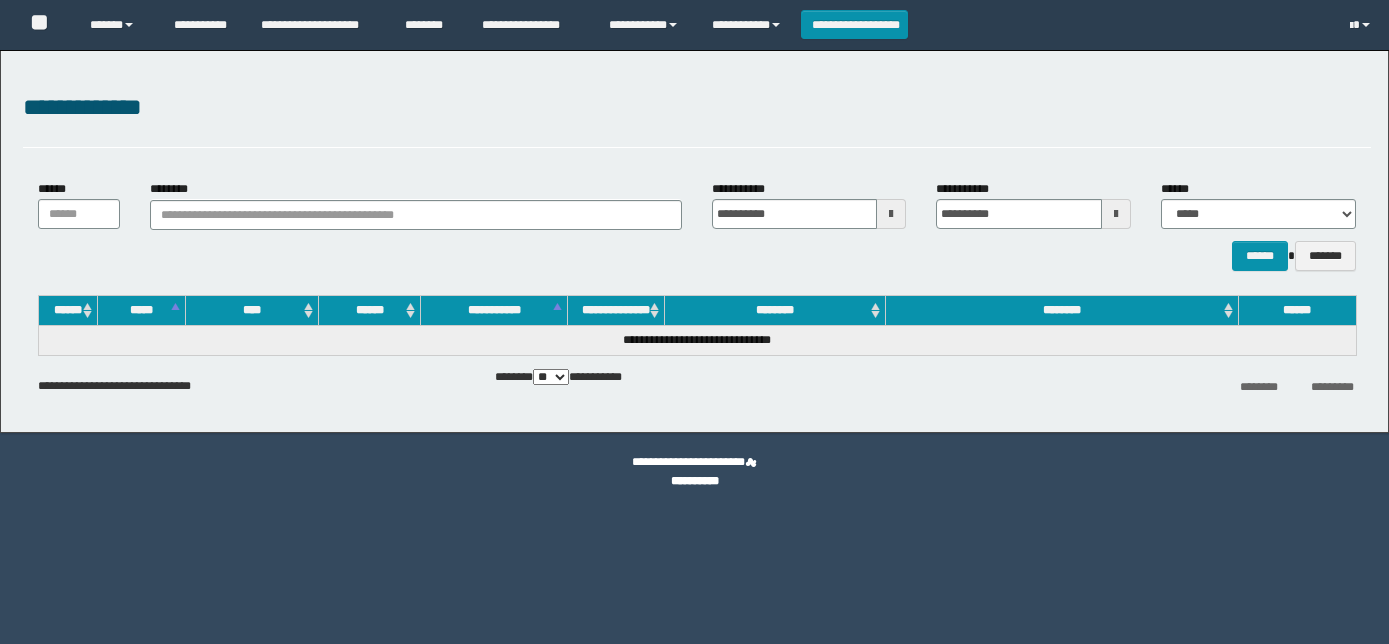 scroll, scrollTop: 0, scrollLeft: 0, axis: both 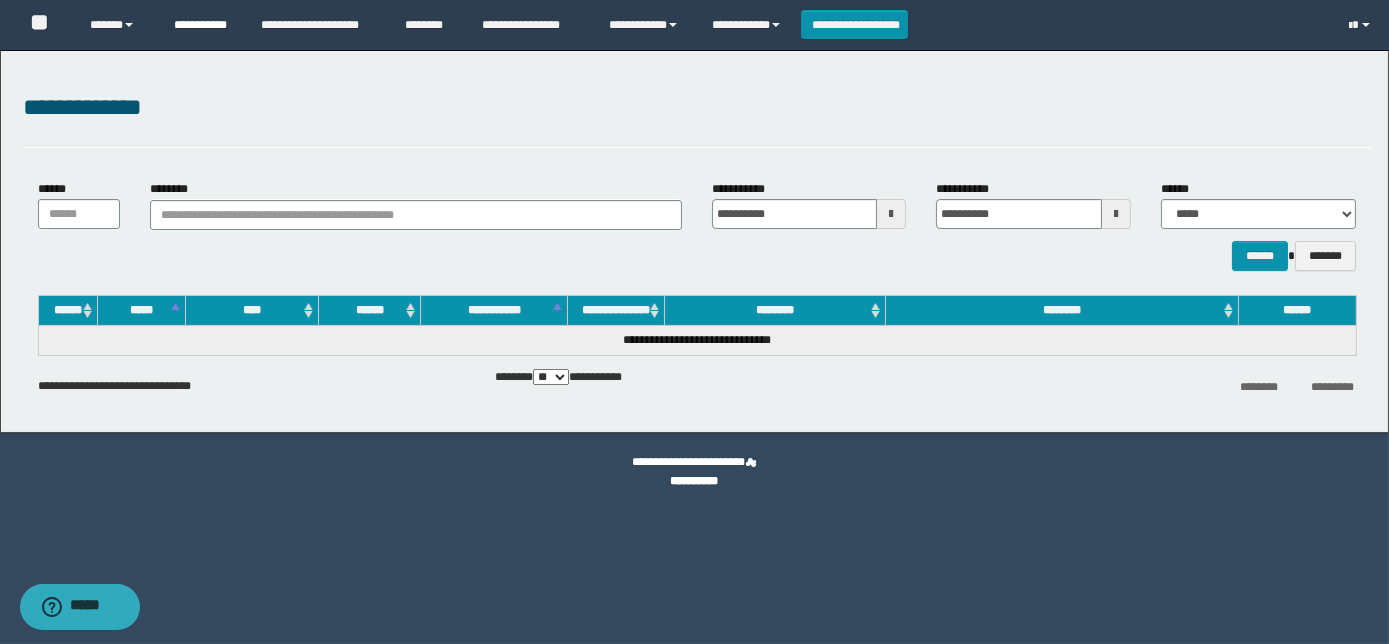 click on "**********" at bounding box center [202, 25] 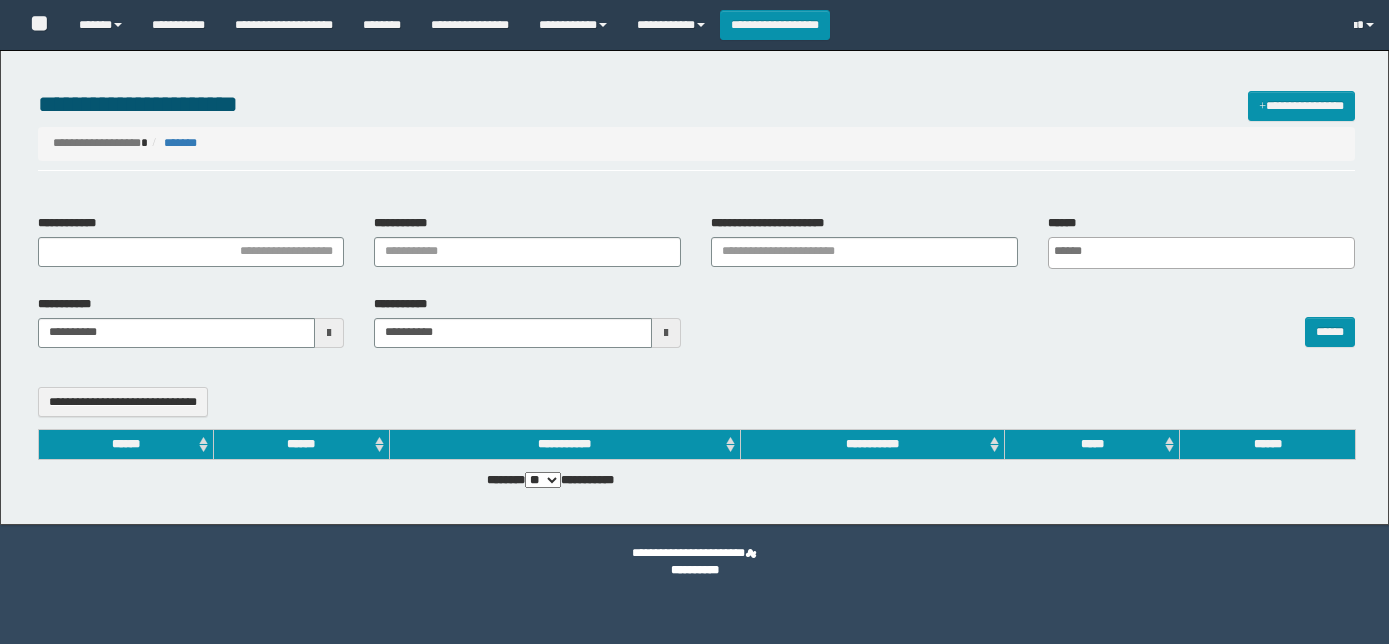 select 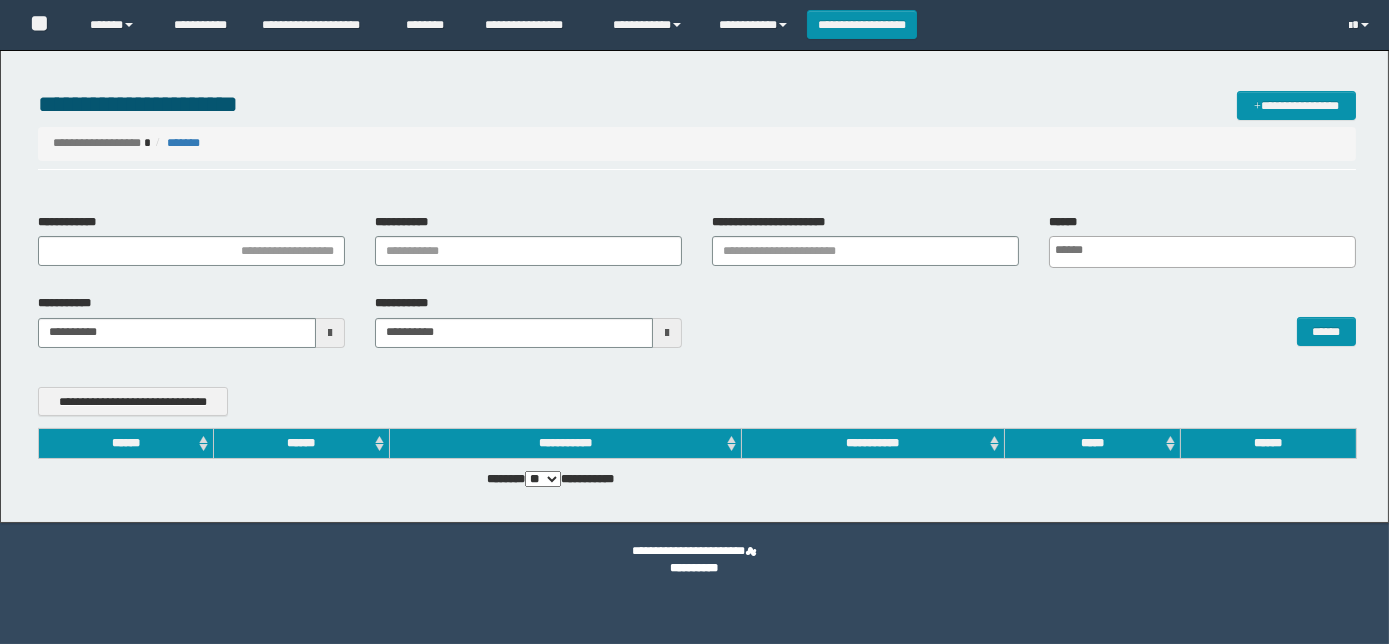 scroll, scrollTop: 0, scrollLeft: 0, axis: both 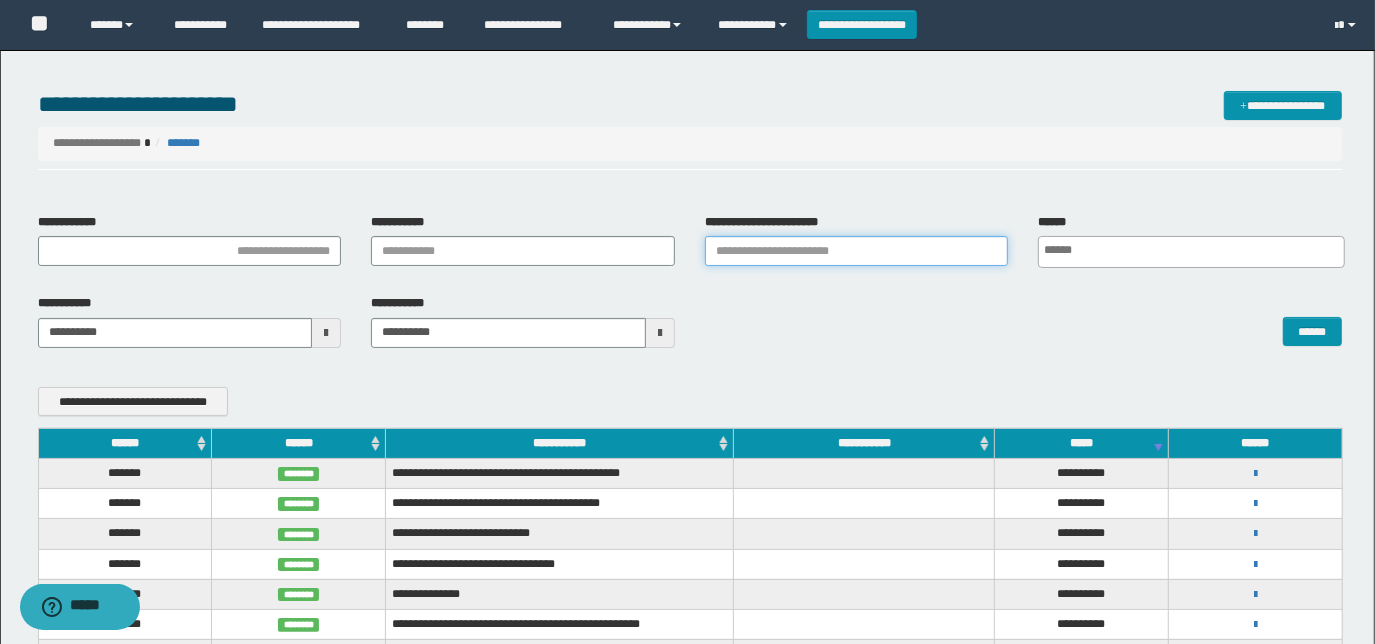 click on "**********" at bounding box center (857, 251) 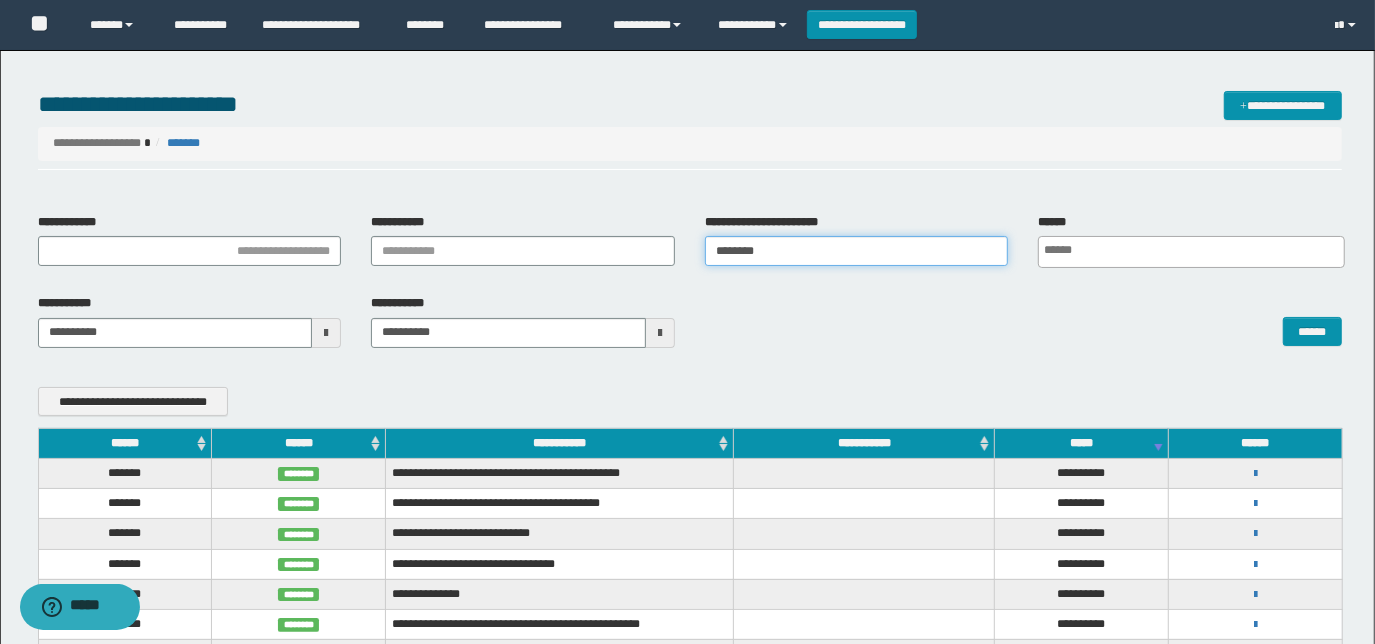 type on "********" 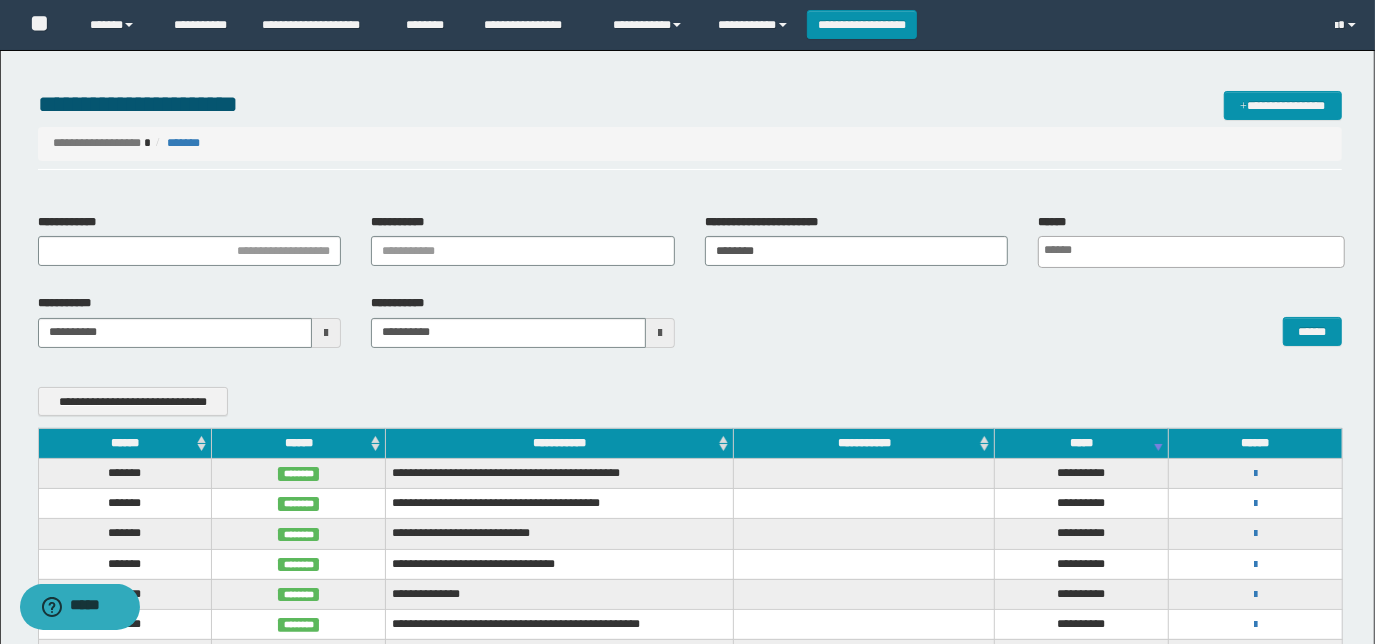 click on "******" at bounding box center (1023, 320) 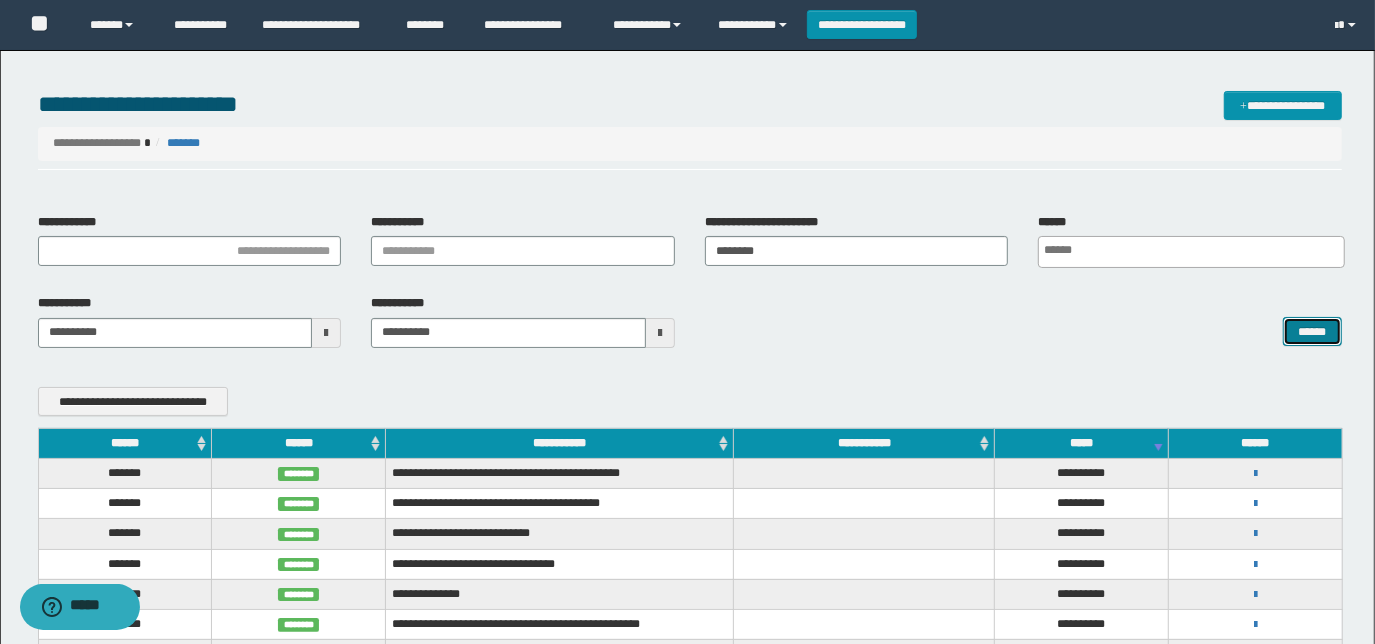 click on "******" at bounding box center [1312, 331] 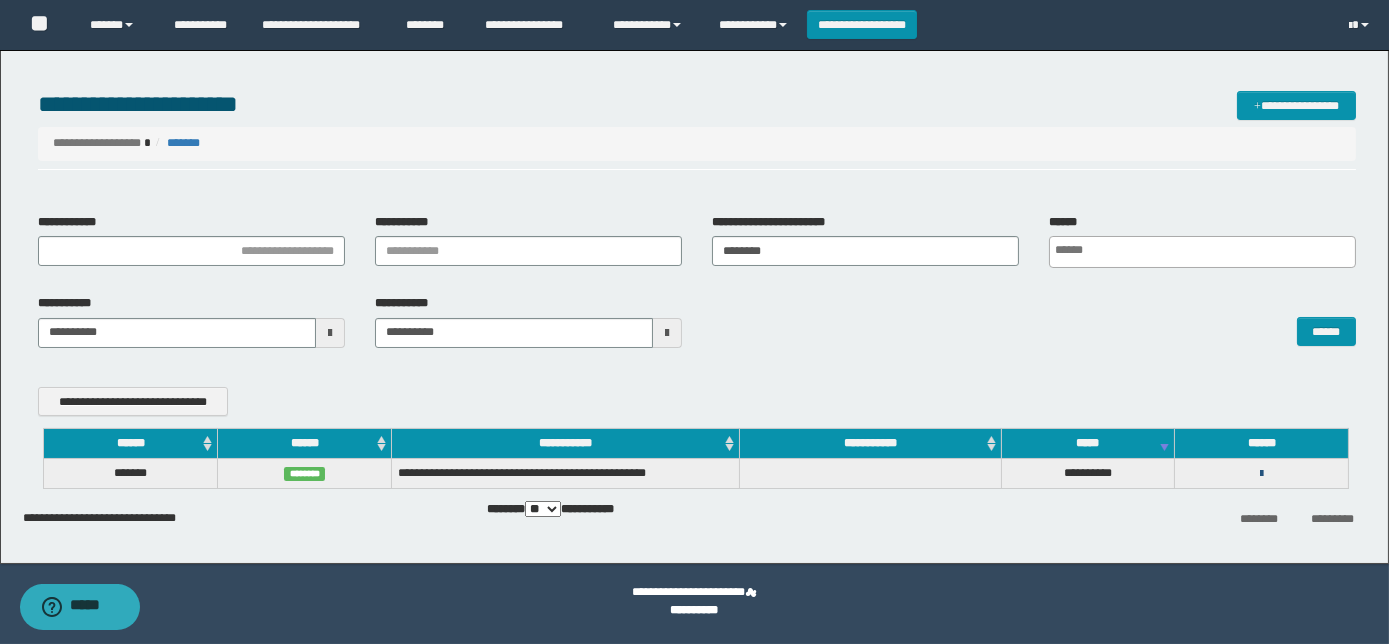 click at bounding box center (1261, 474) 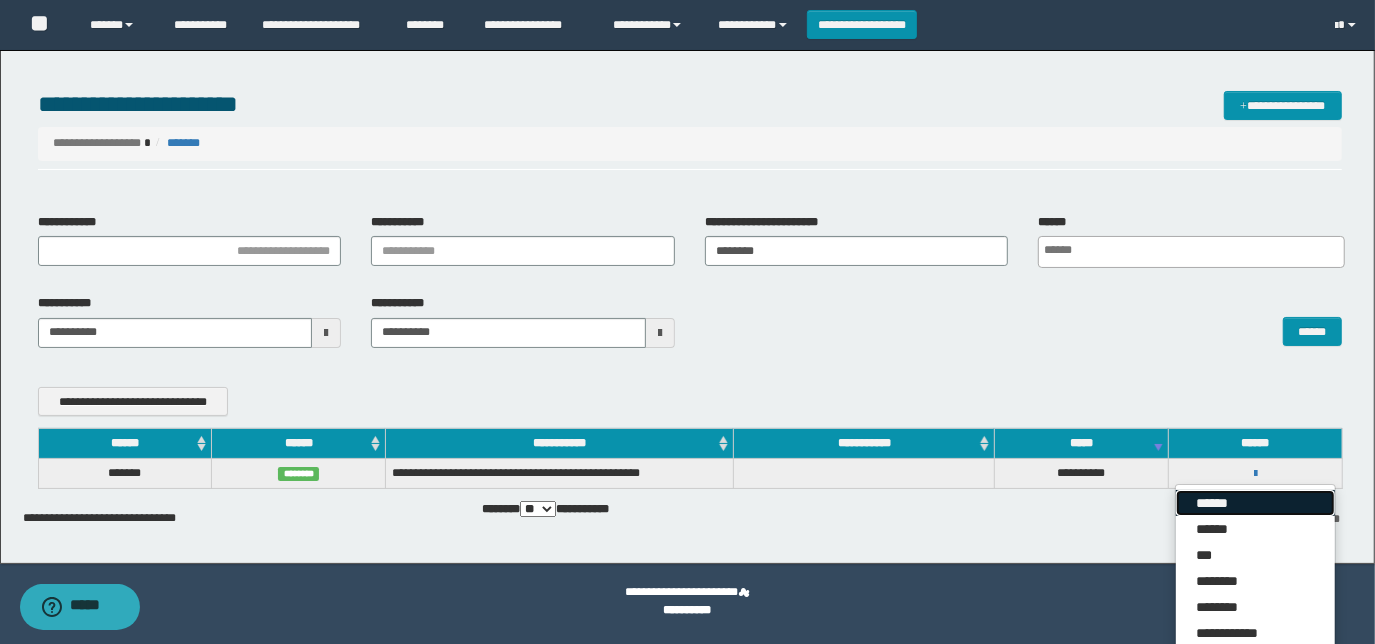 click on "******" at bounding box center [1255, 503] 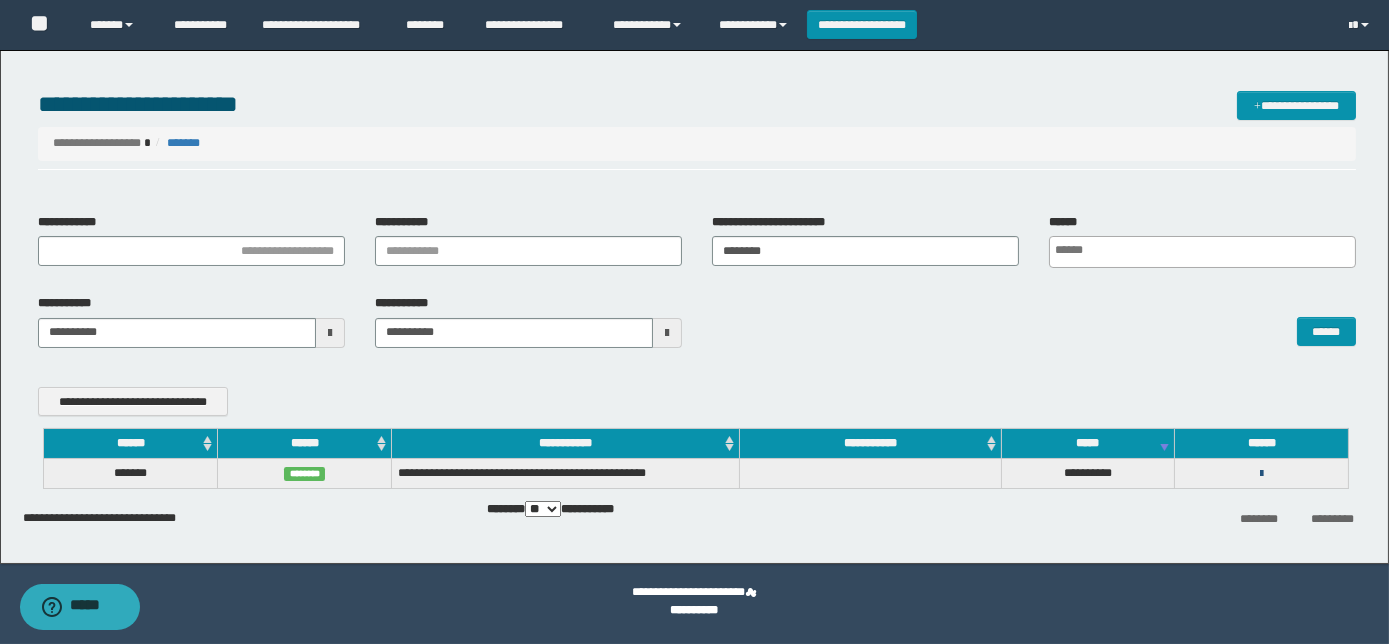 click at bounding box center (1261, 474) 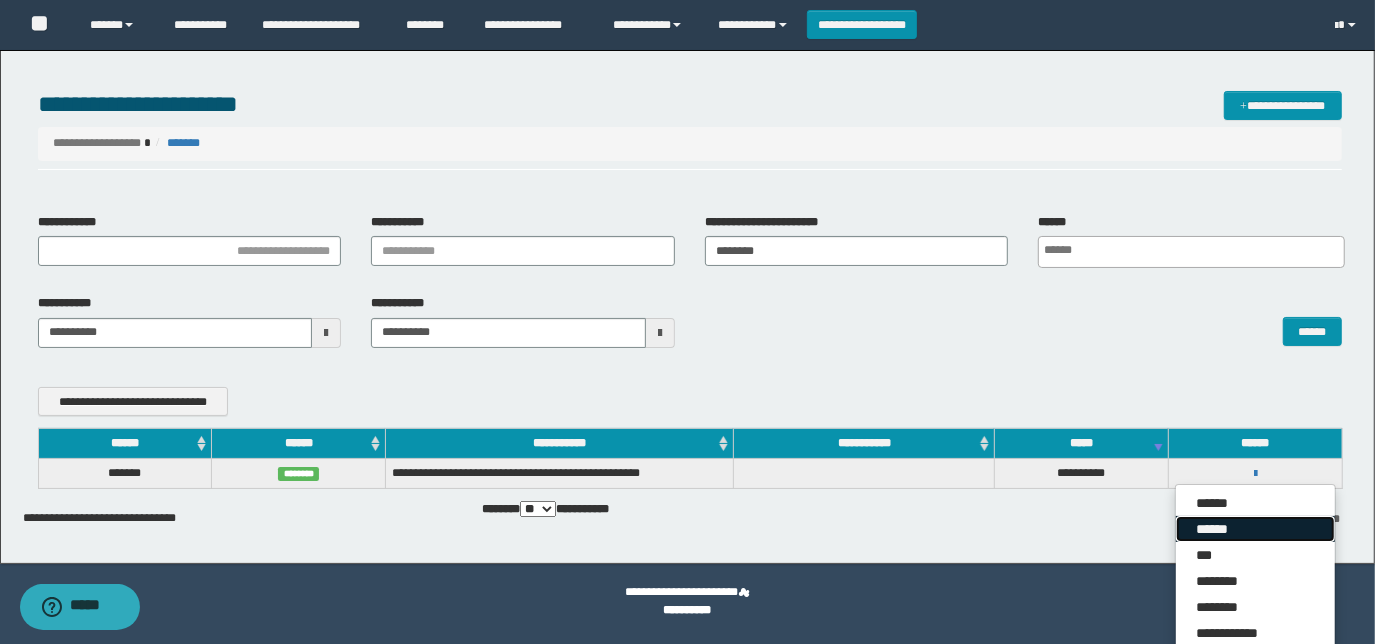 click on "******" at bounding box center [1255, 529] 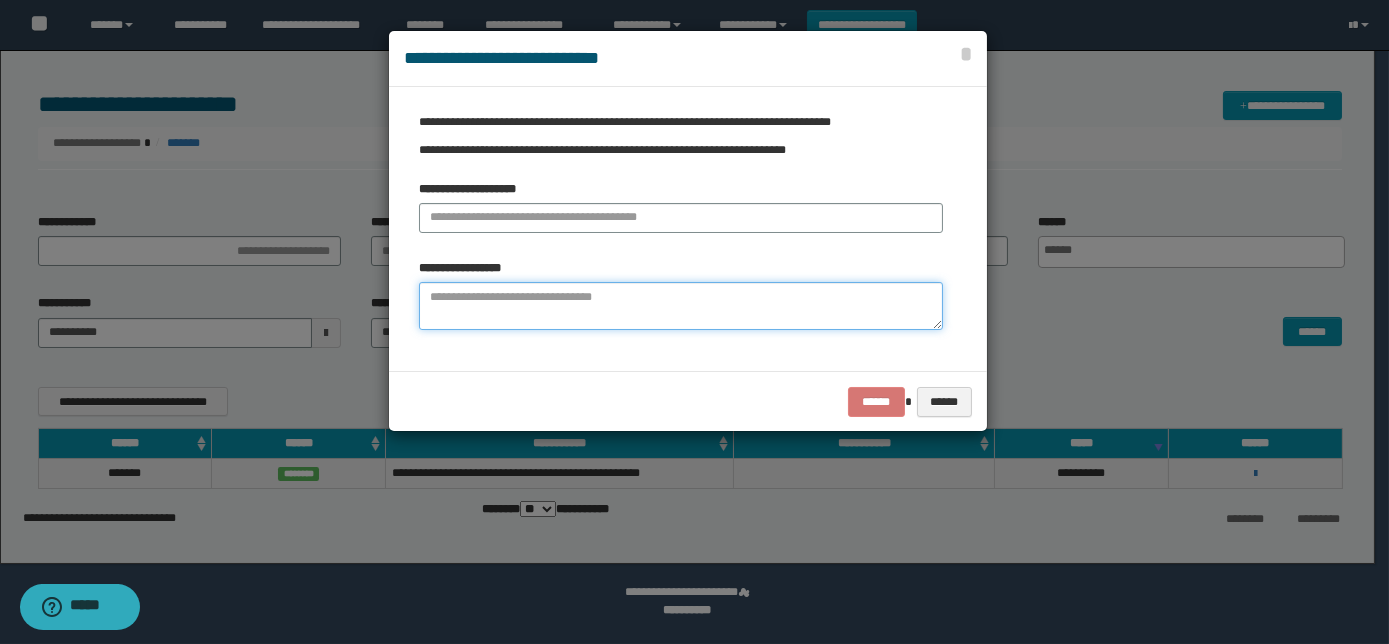 click at bounding box center [681, 306] 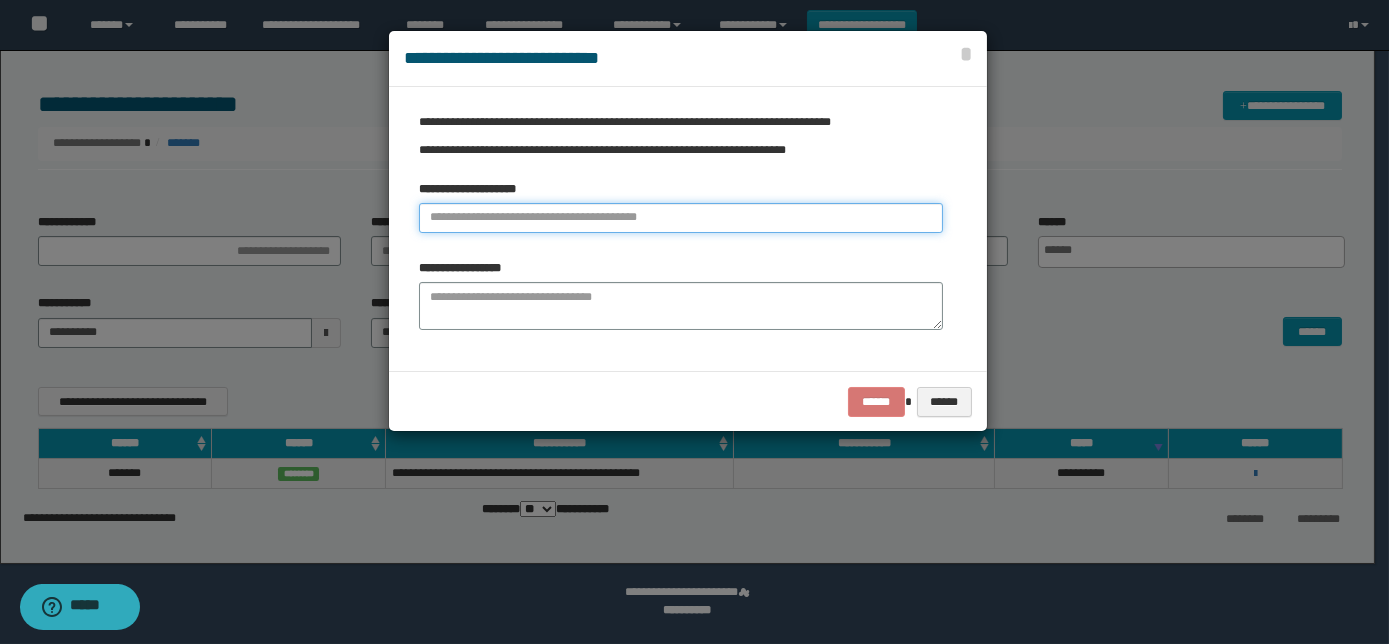 click at bounding box center (681, 218) 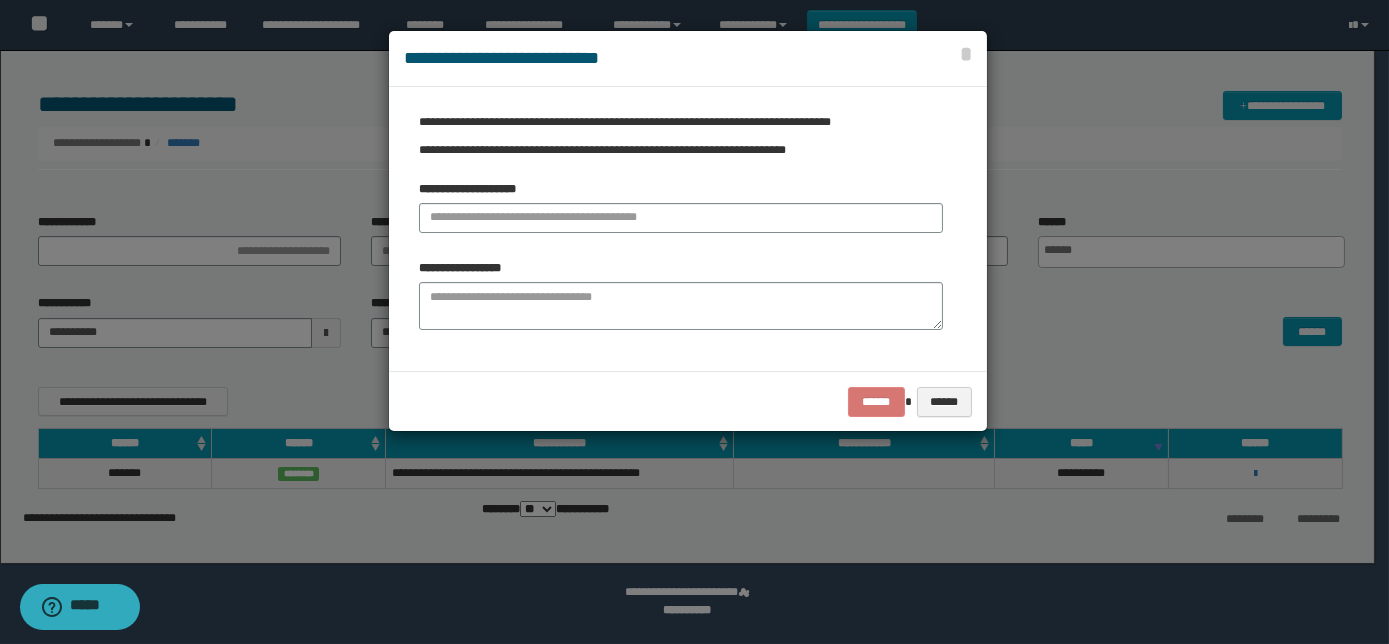 click on "******
******" at bounding box center [688, 401] 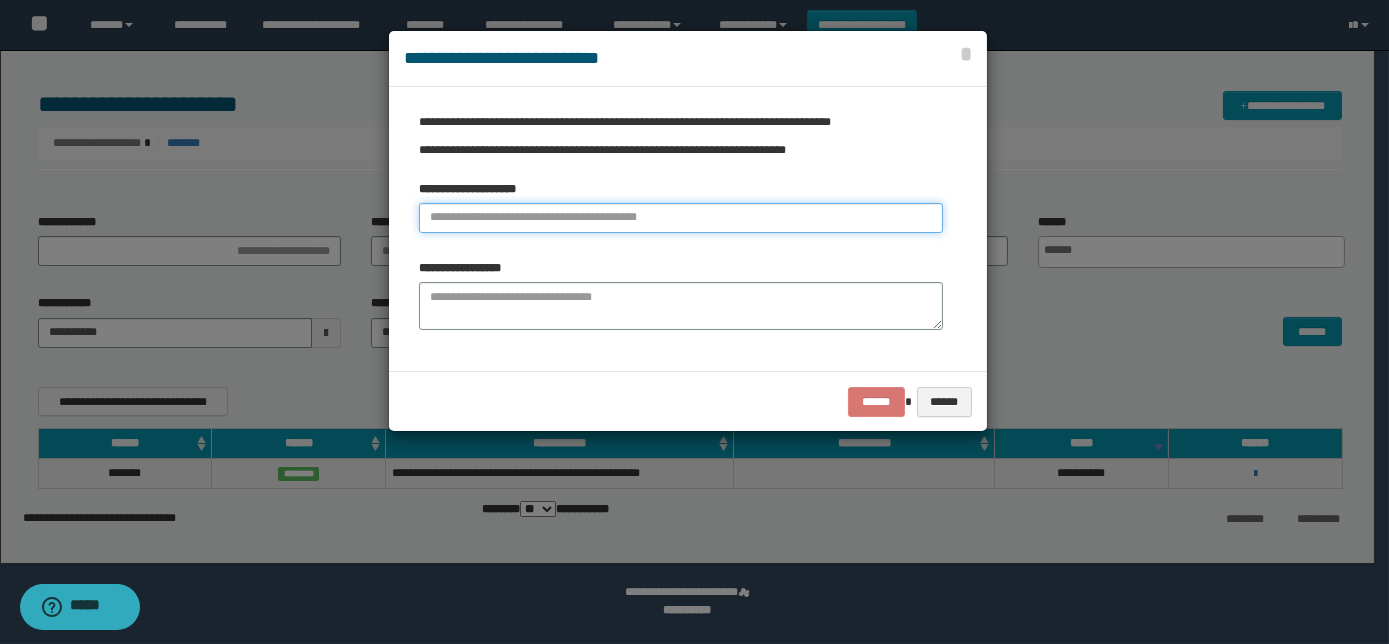 click at bounding box center (681, 218) 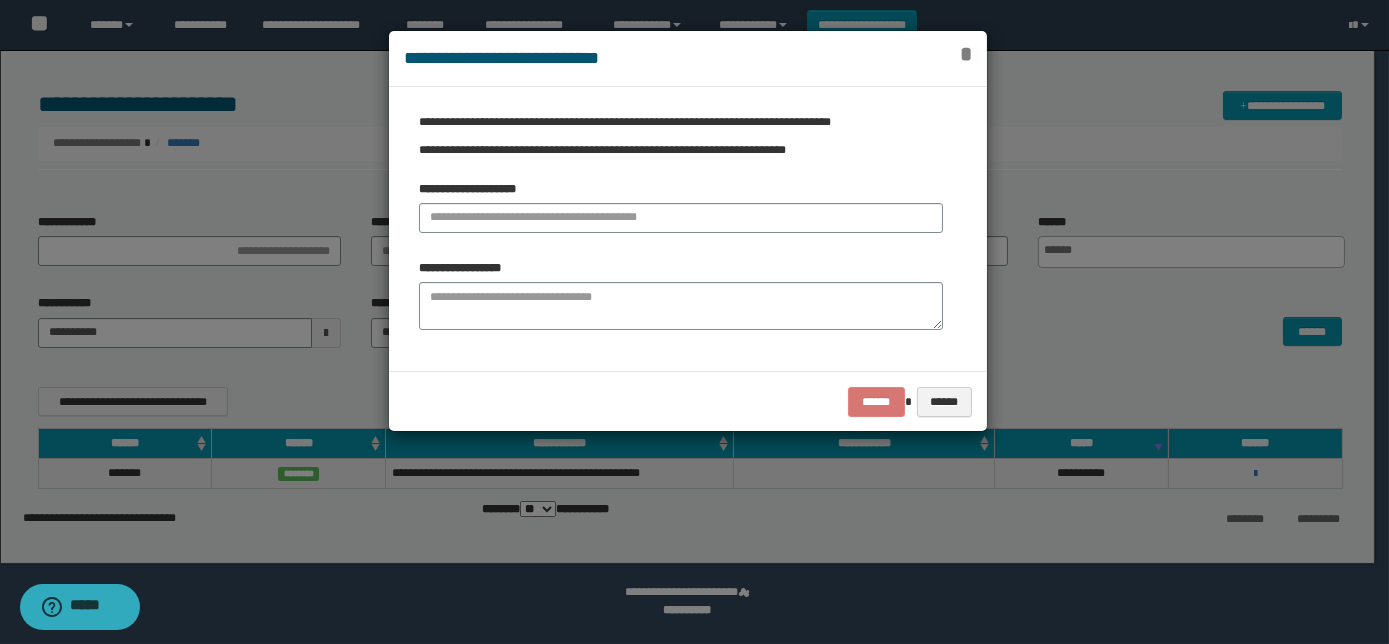 click on "*" at bounding box center (966, 54) 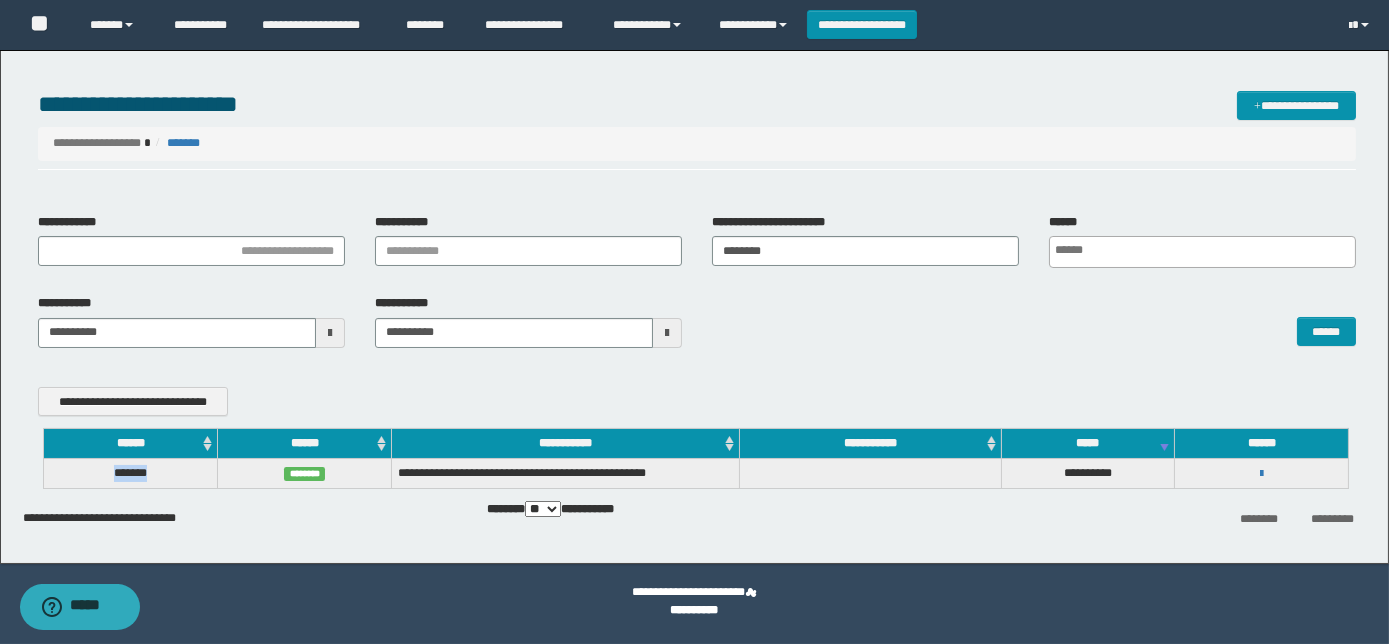 drag, startPoint x: 157, startPoint y: 472, endPoint x: 58, endPoint y: 472, distance: 99 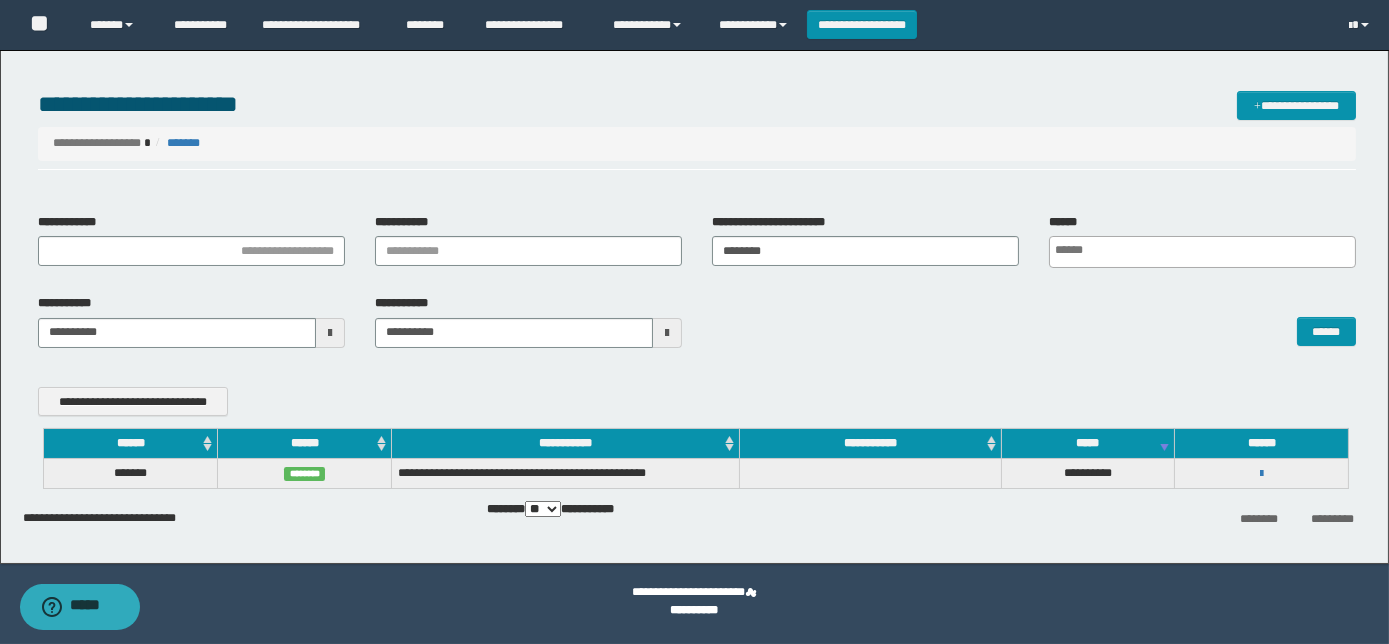 click on "**********" at bounding box center [1261, 473] 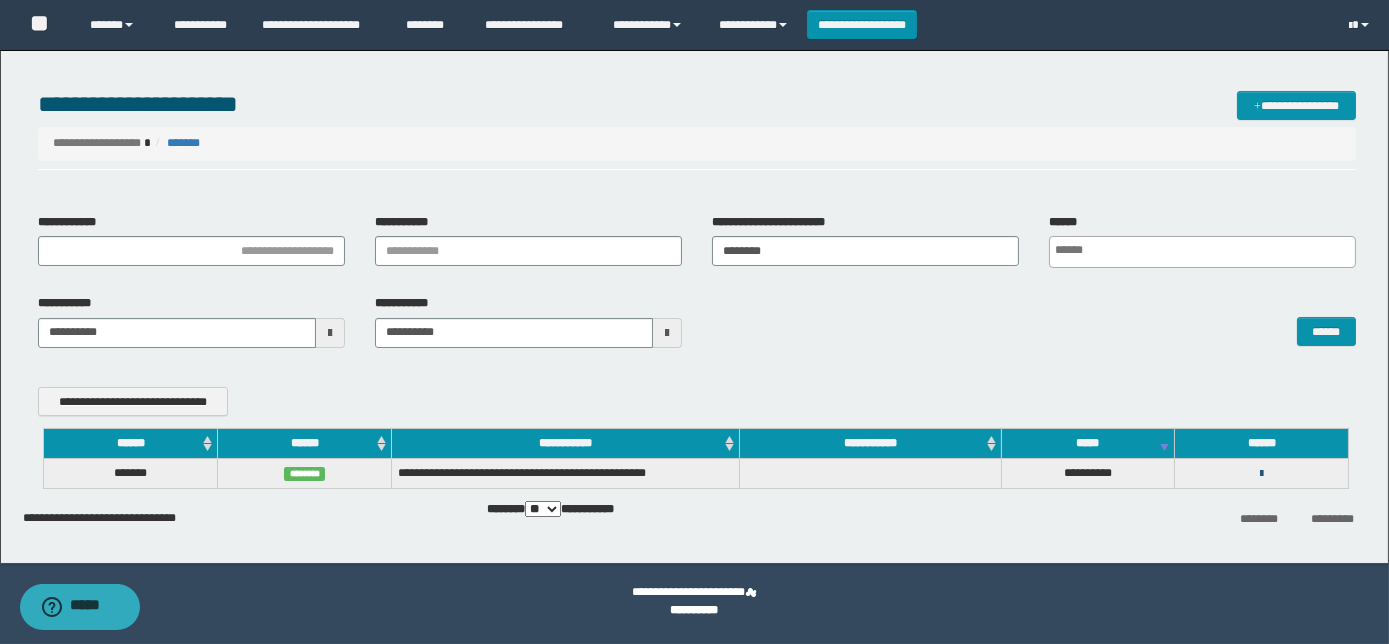 click at bounding box center (1261, 474) 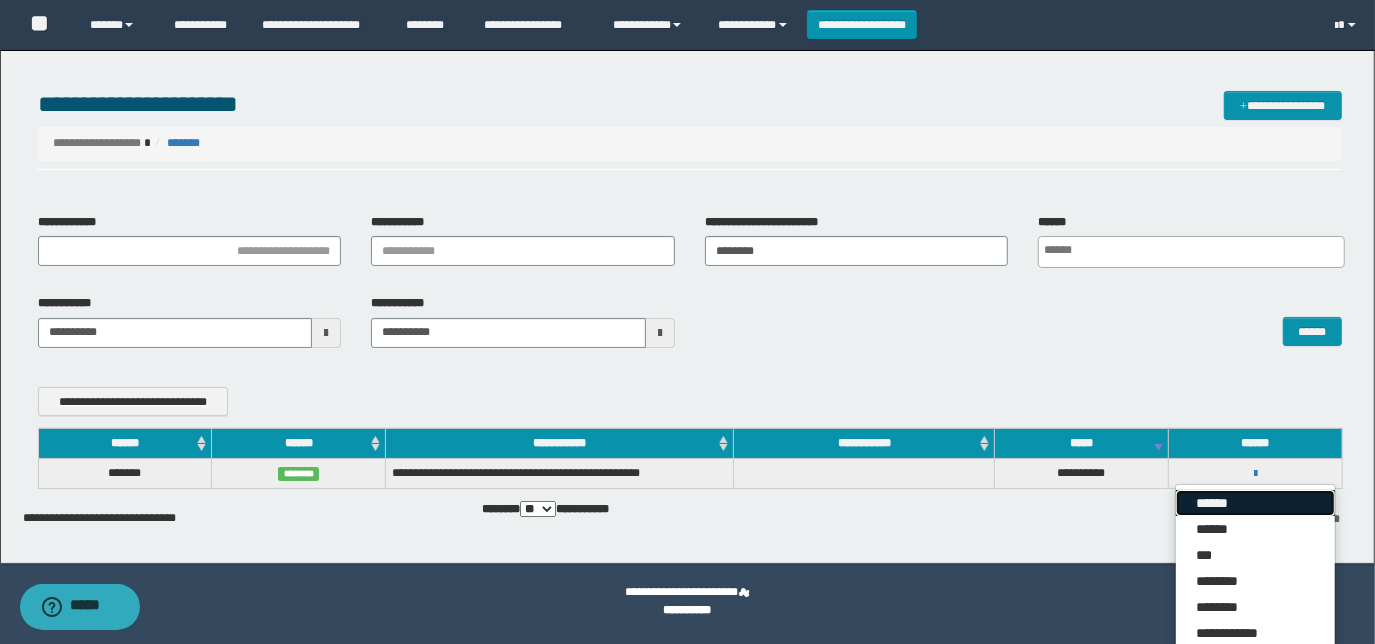 click on "******" at bounding box center [1255, 503] 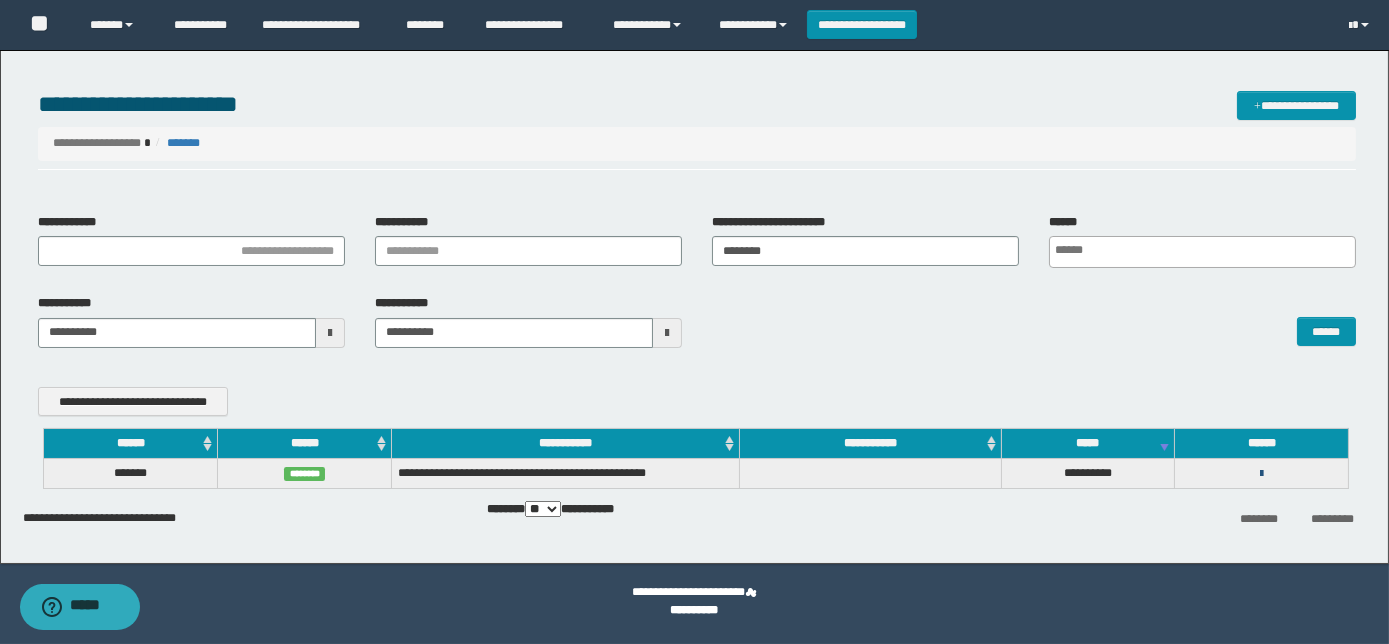click at bounding box center [1261, 474] 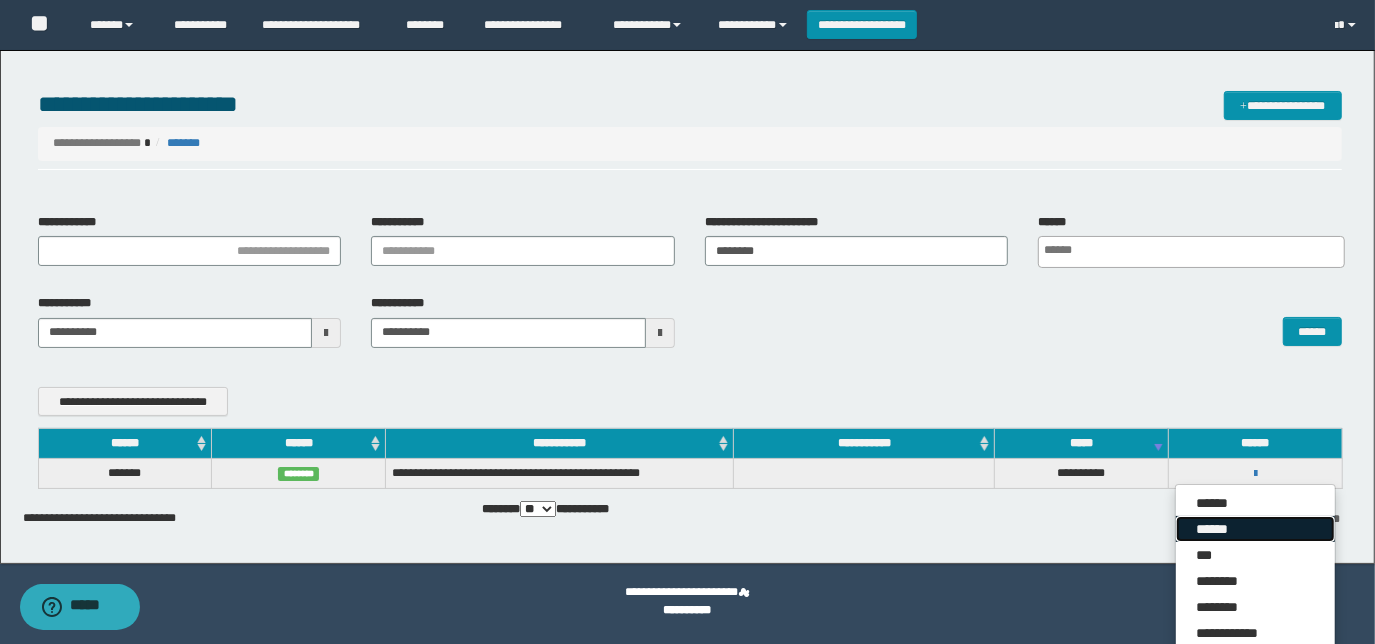 click on "******" at bounding box center [1255, 529] 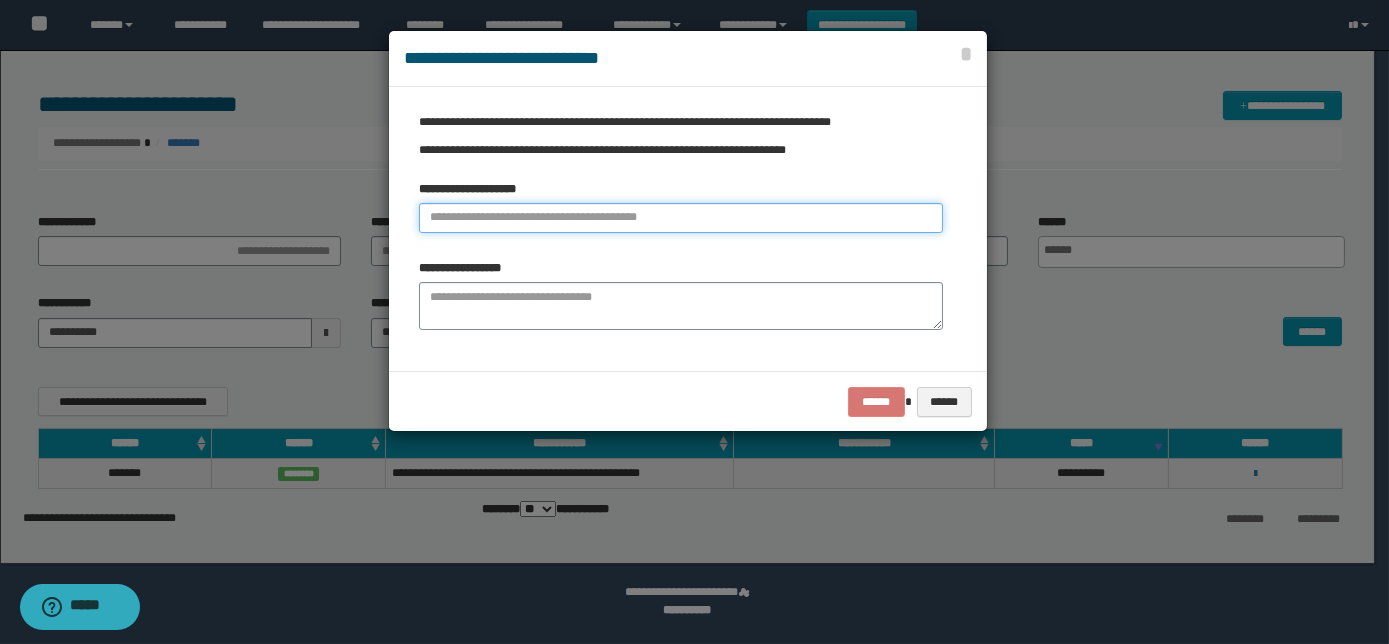 click at bounding box center [681, 218] 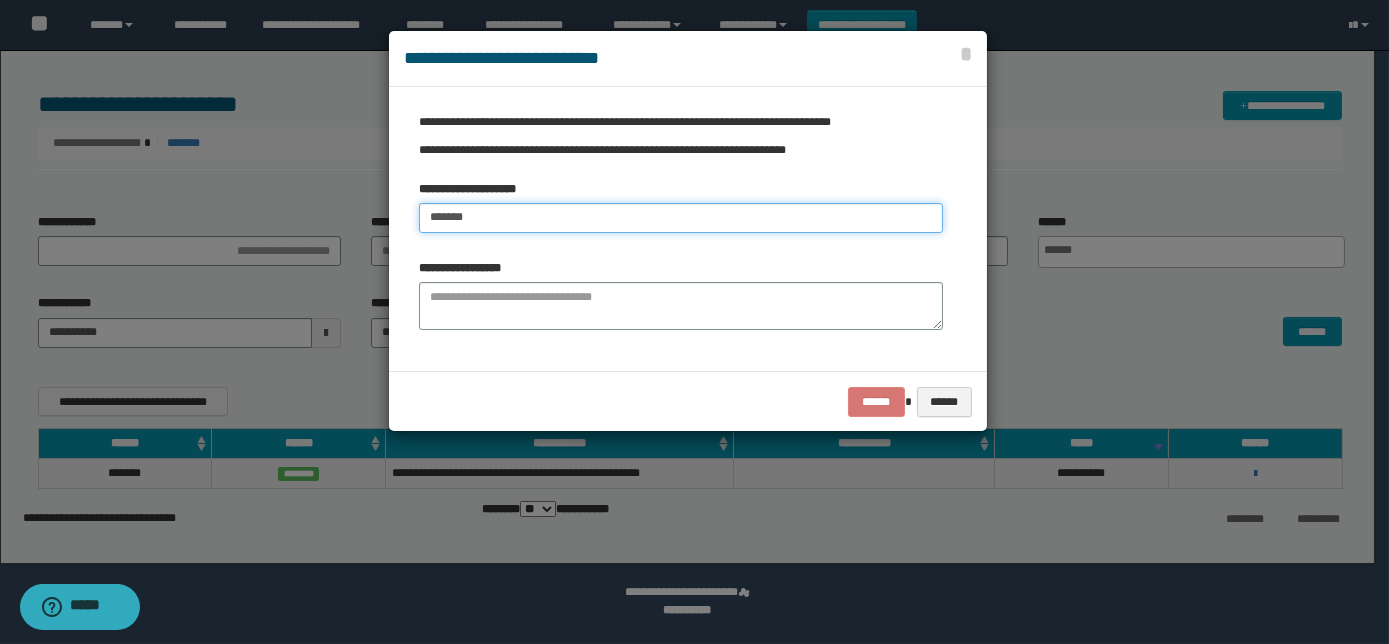 type on "*******" 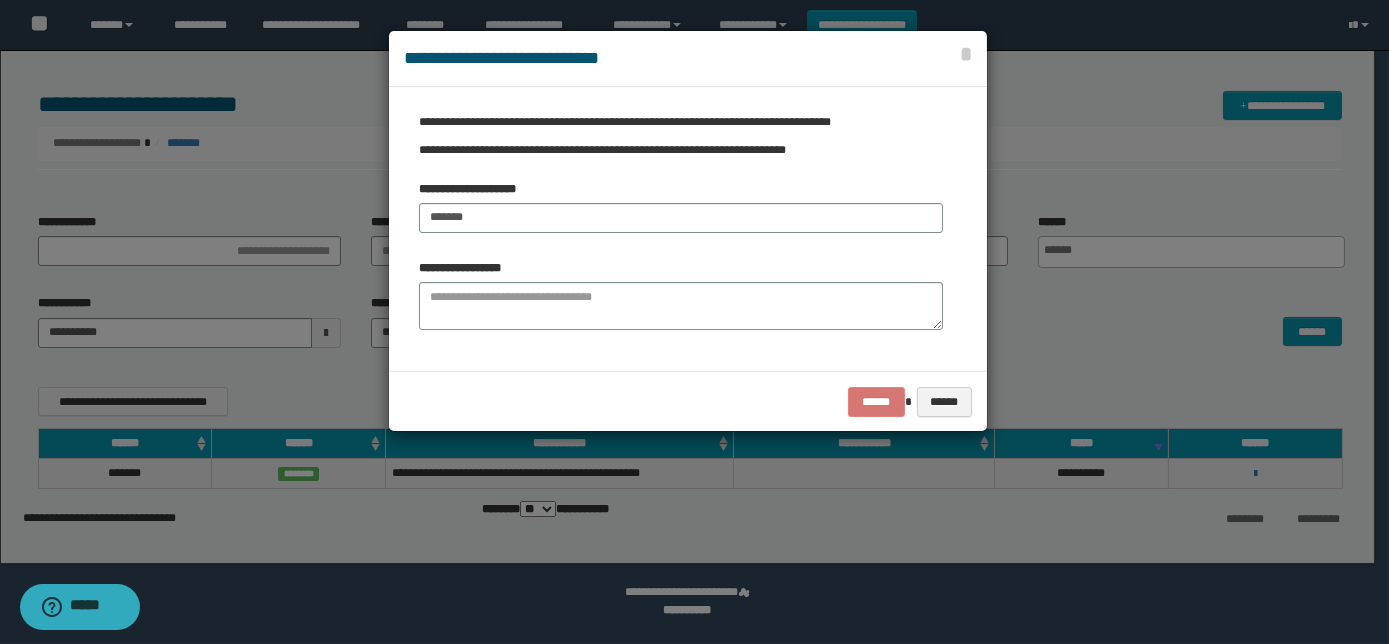 click on "******
******" at bounding box center [688, 401] 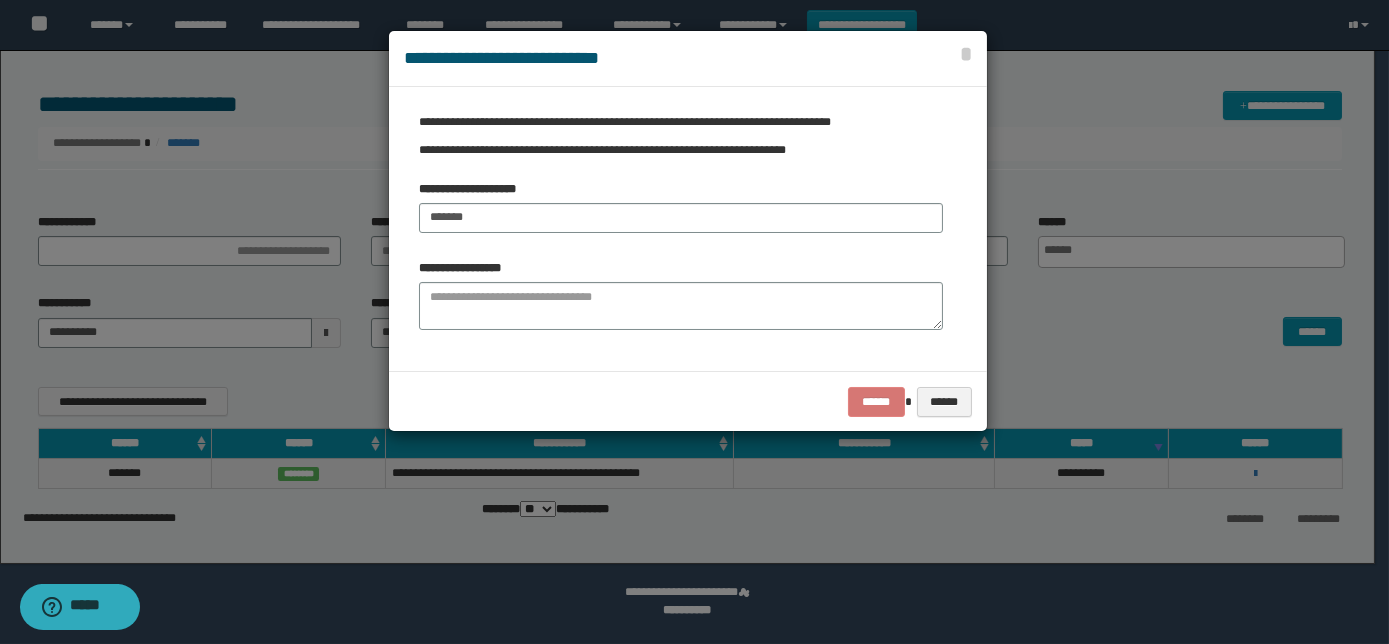 drag, startPoint x: 878, startPoint y: 405, endPoint x: 867, endPoint y: 398, distance: 13.038404 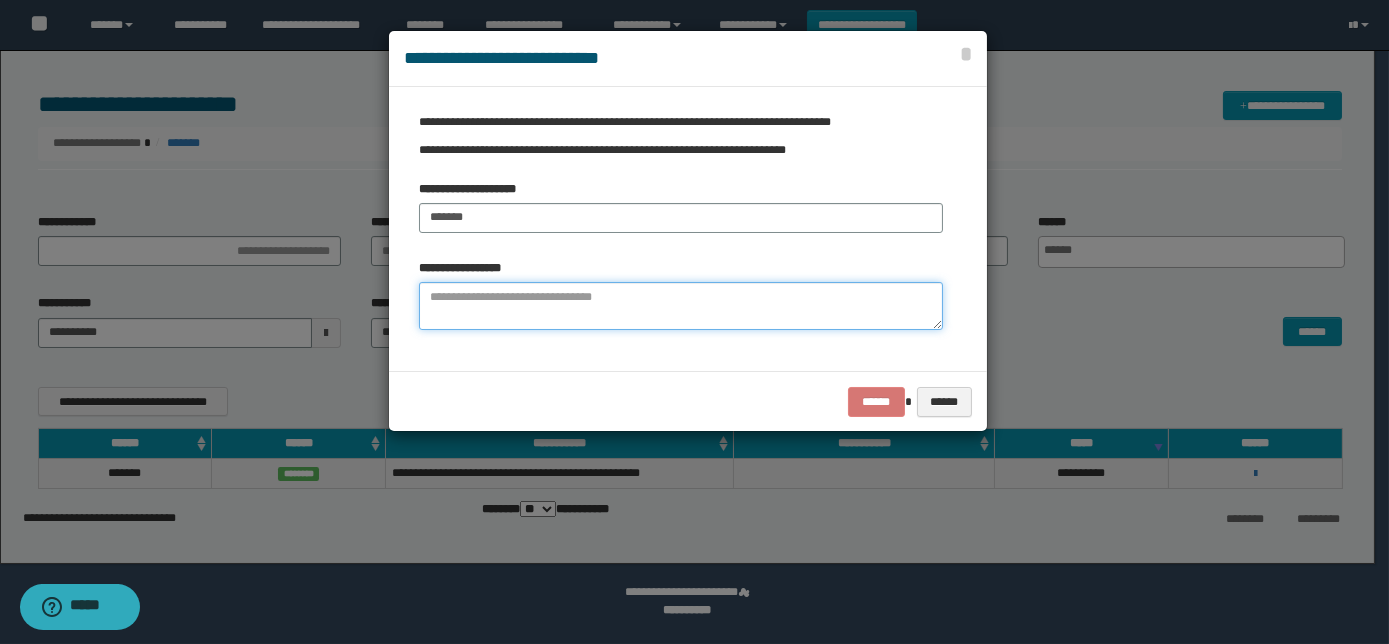 click at bounding box center [681, 306] 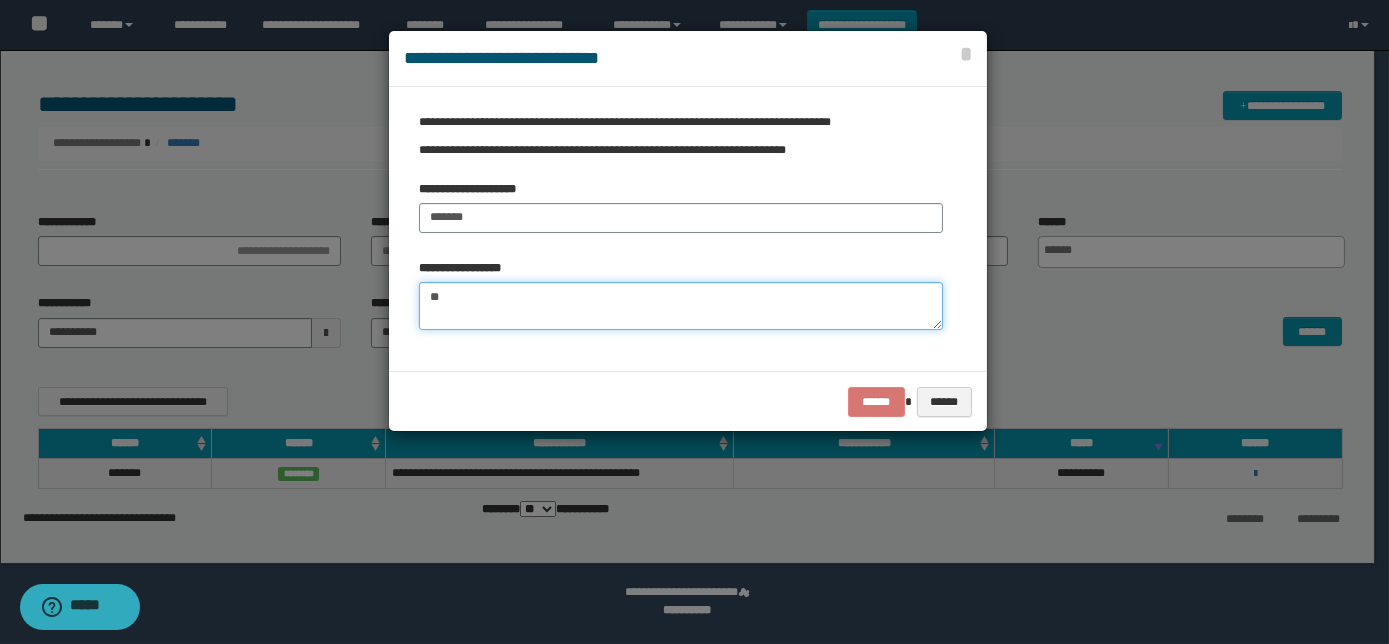 type on "*" 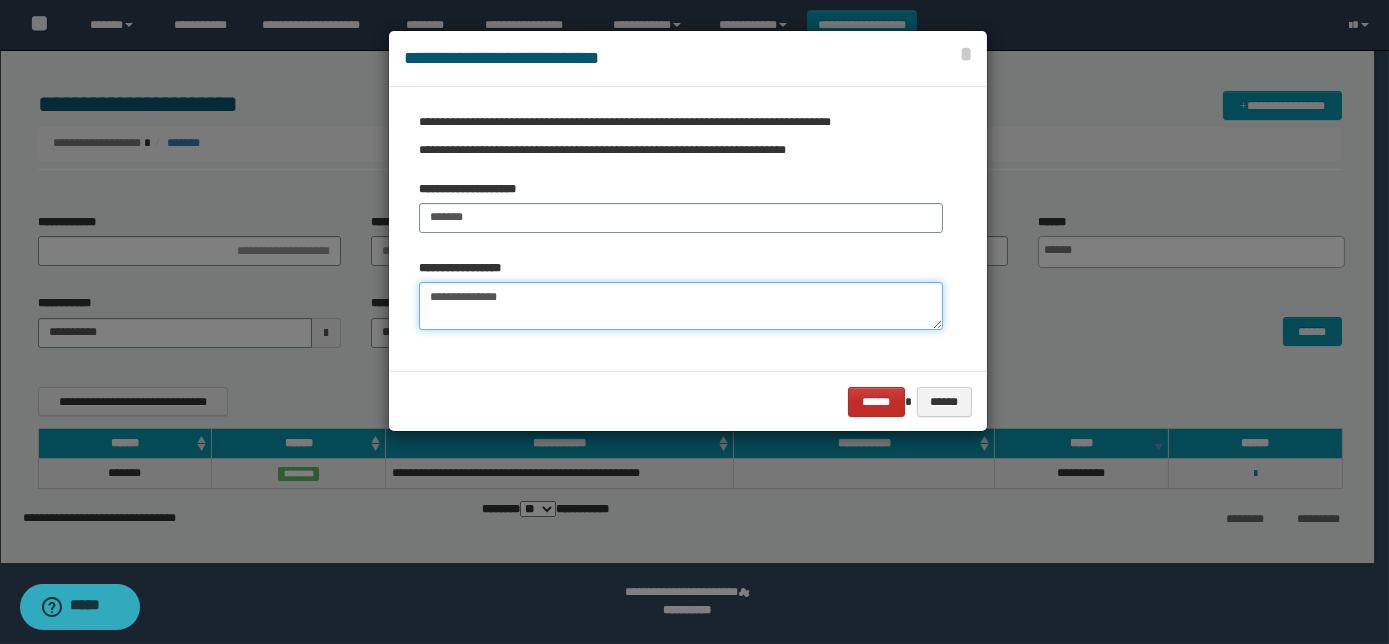 type on "**********" 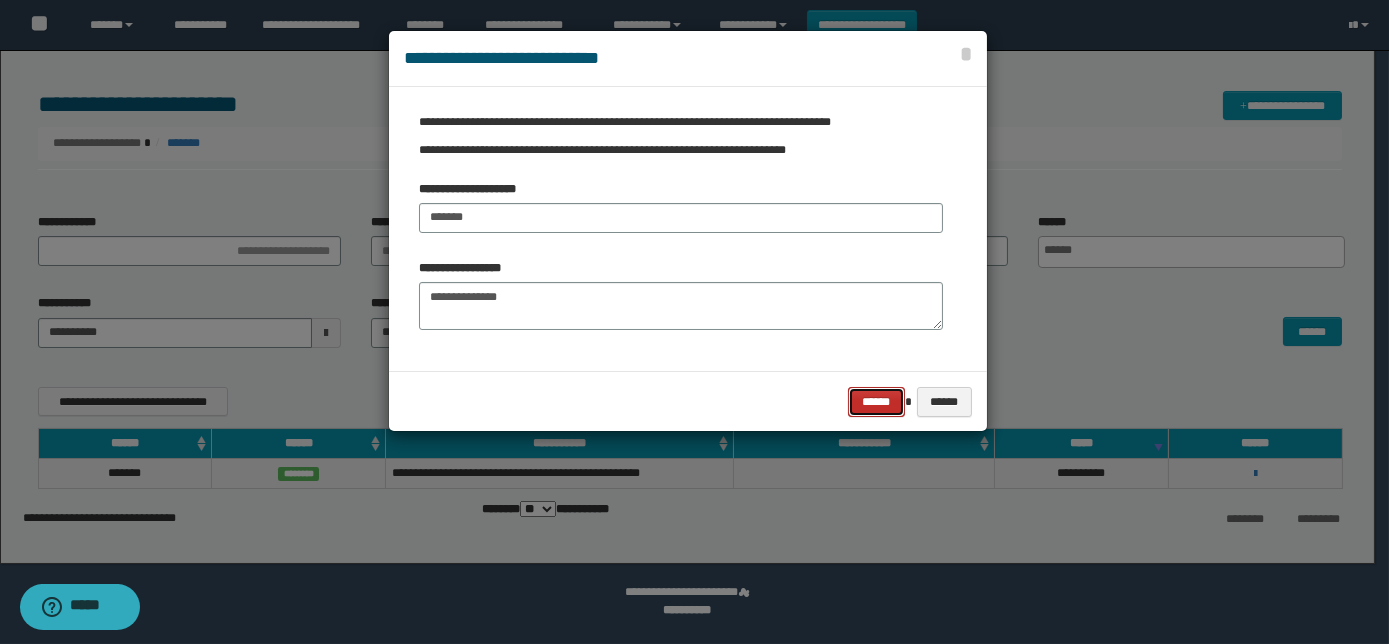 click on "******" at bounding box center (876, 401) 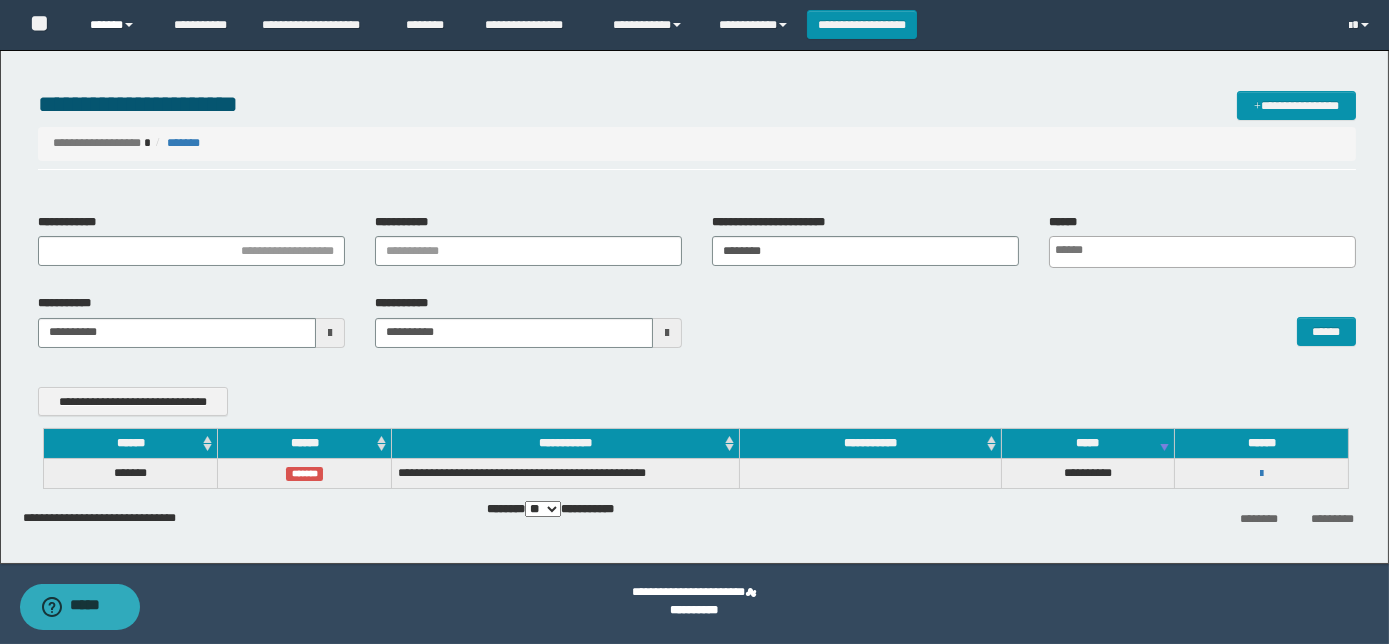 click on "******" at bounding box center (117, 25) 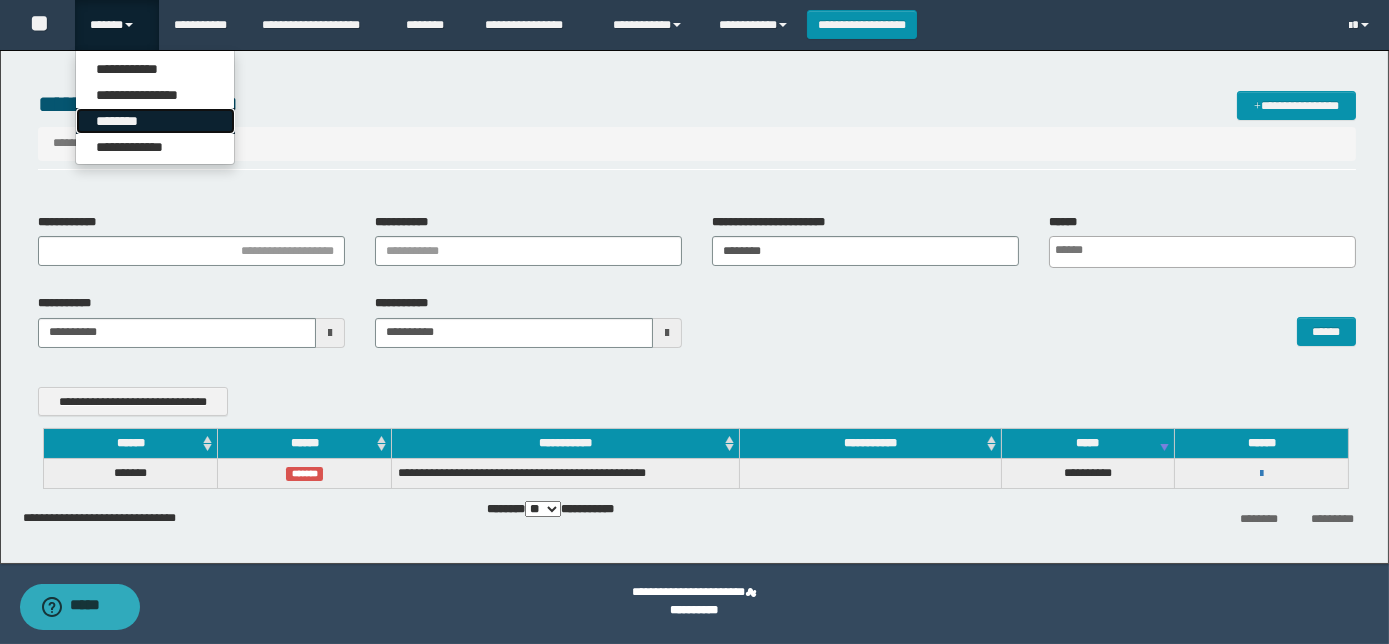 click on "********" at bounding box center [155, 121] 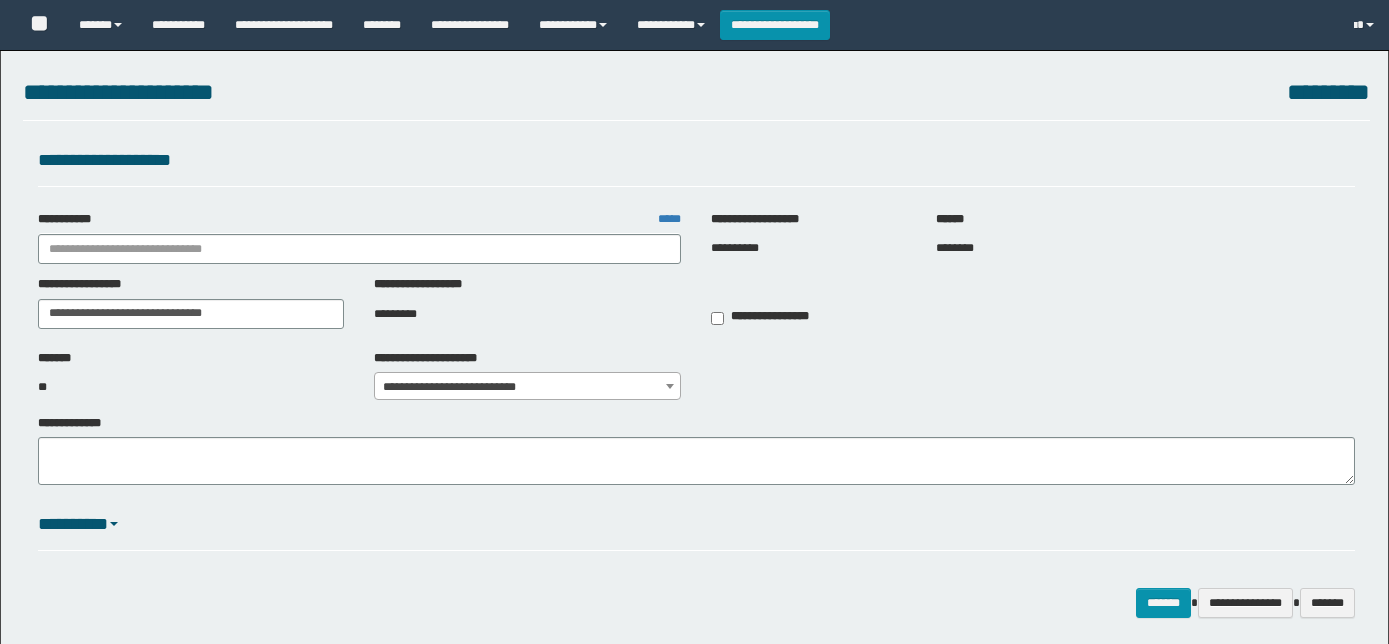 select on "*" 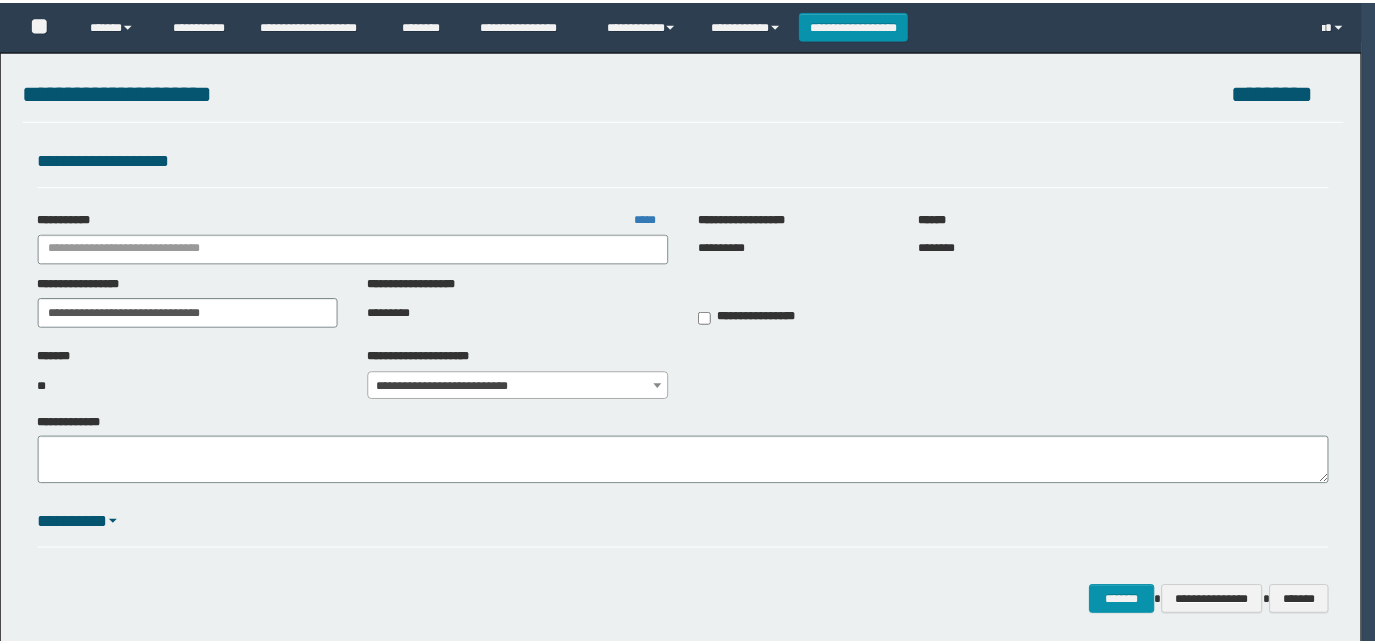scroll, scrollTop: 0, scrollLeft: 0, axis: both 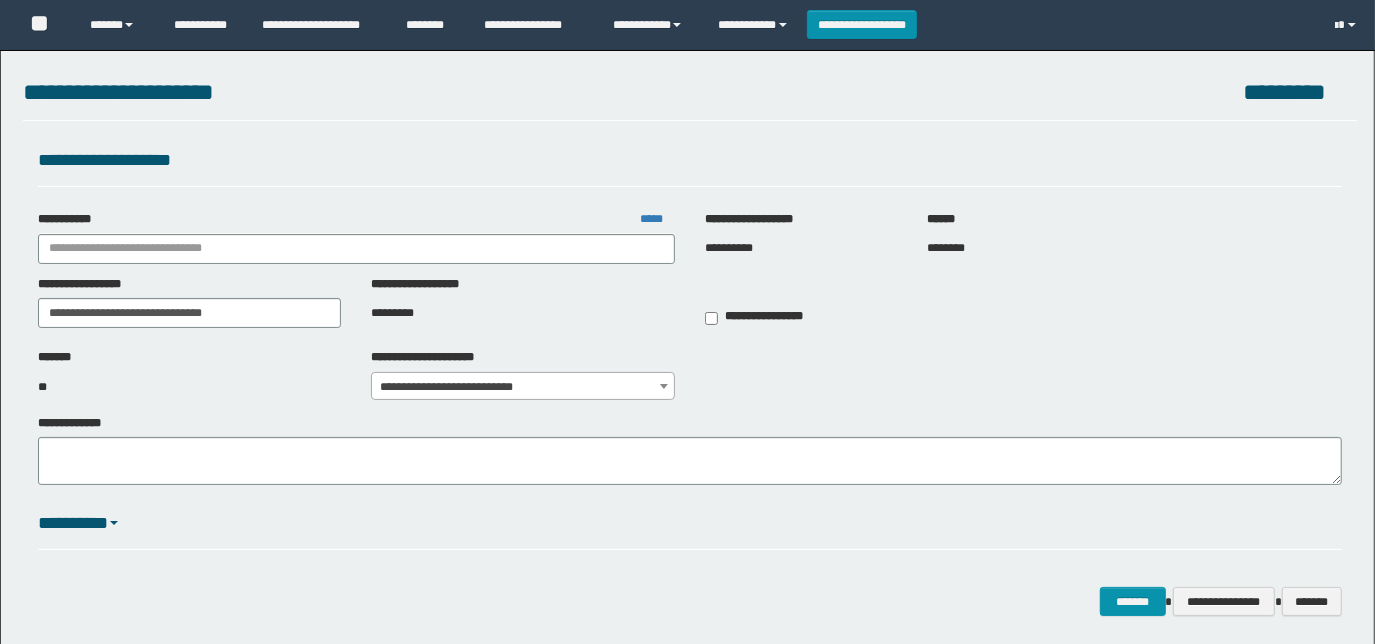 type on "**********" 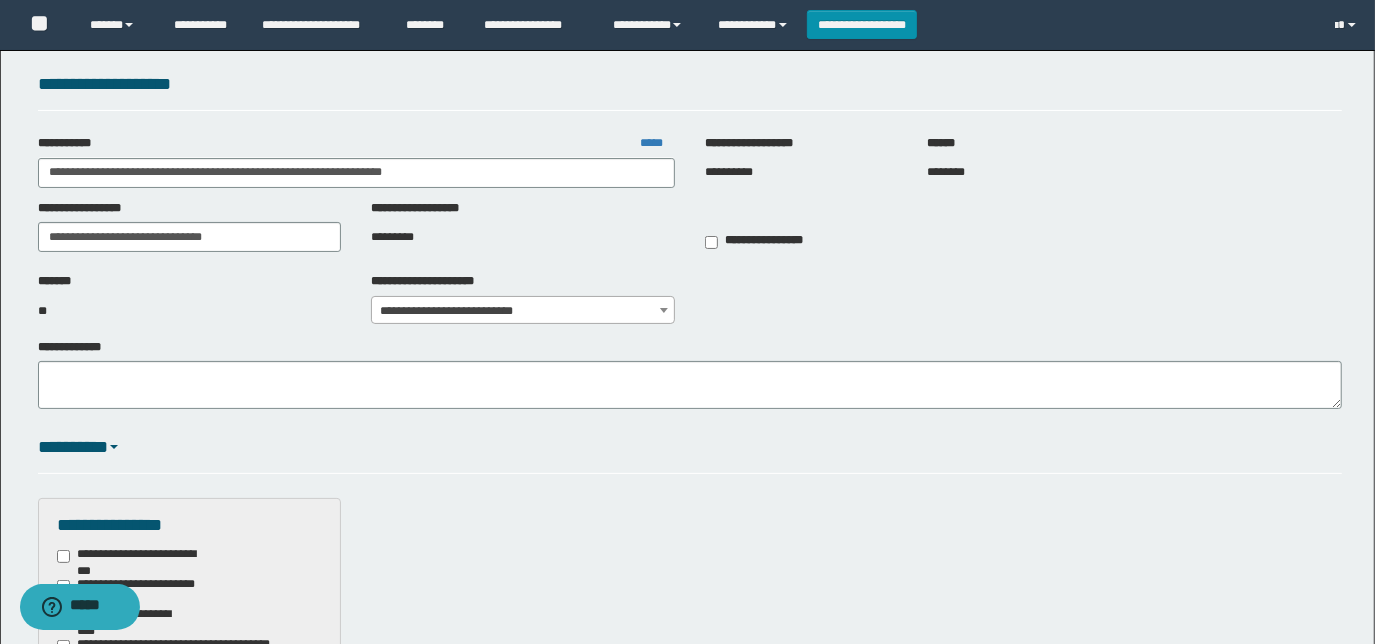 scroll, scrollTop: 0, scrollLeft: 0, axis: both 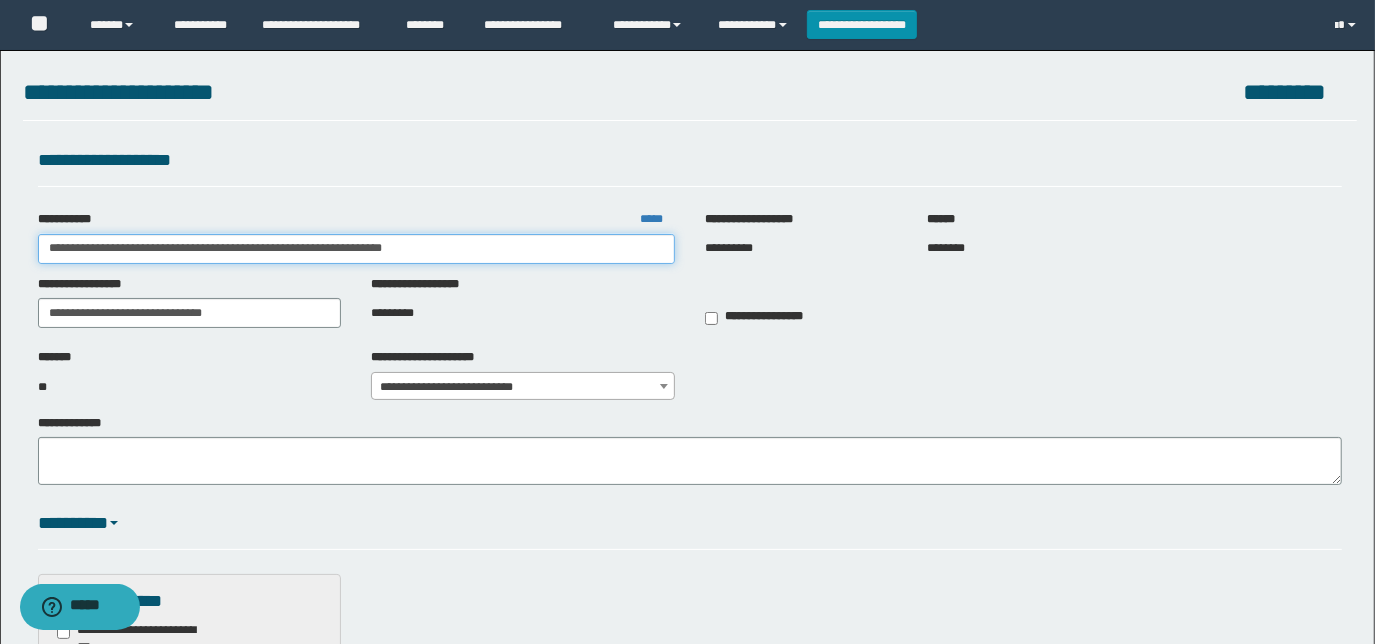 drag, startPoint x: 519, startPoint y: 259, endPoint x: 508, endPoint y: 242, distance: 20.248457 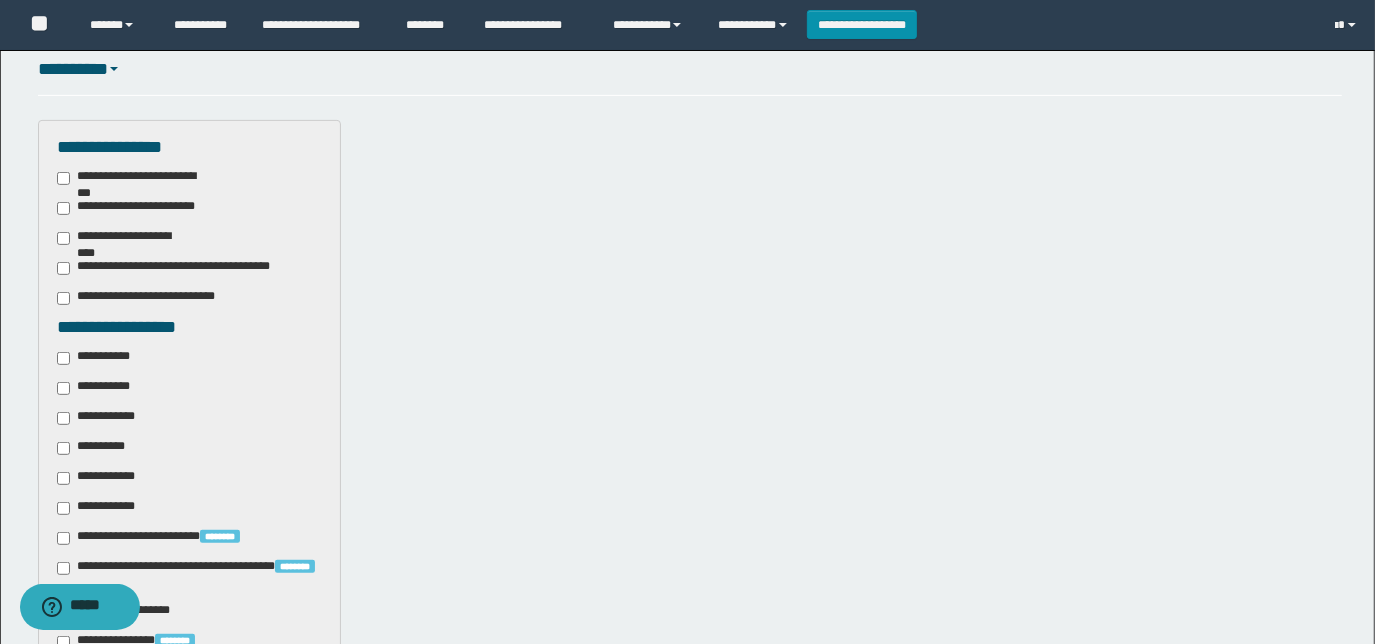 scroll, scrollTop: 0, scrollLeft: 0, axis: both 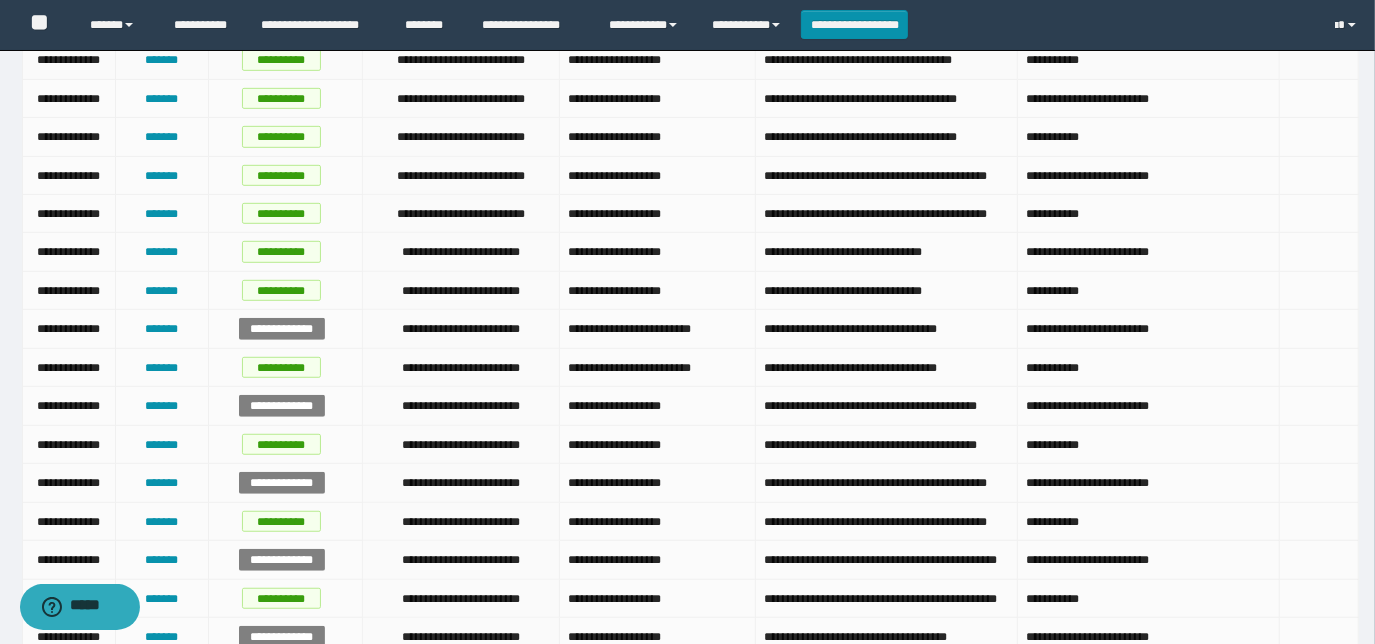 click on "**********" at bounding box center (887, 60) 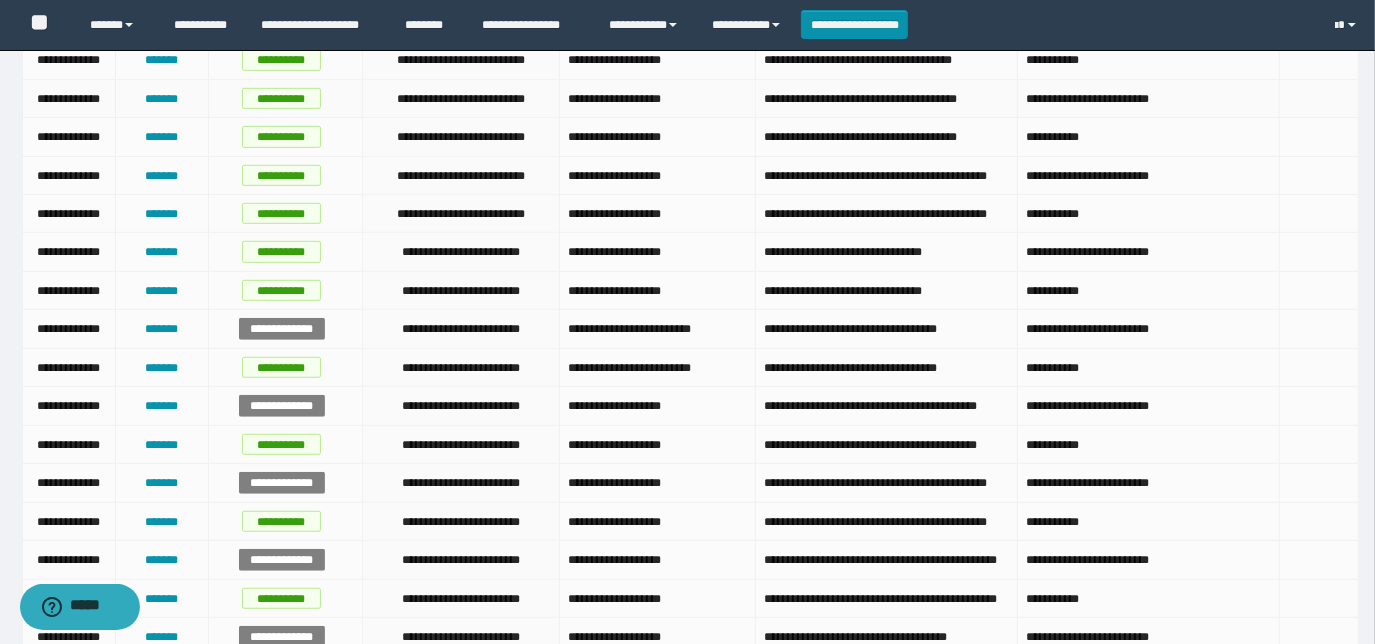 click on "**********" at bounding box center [887, 99] 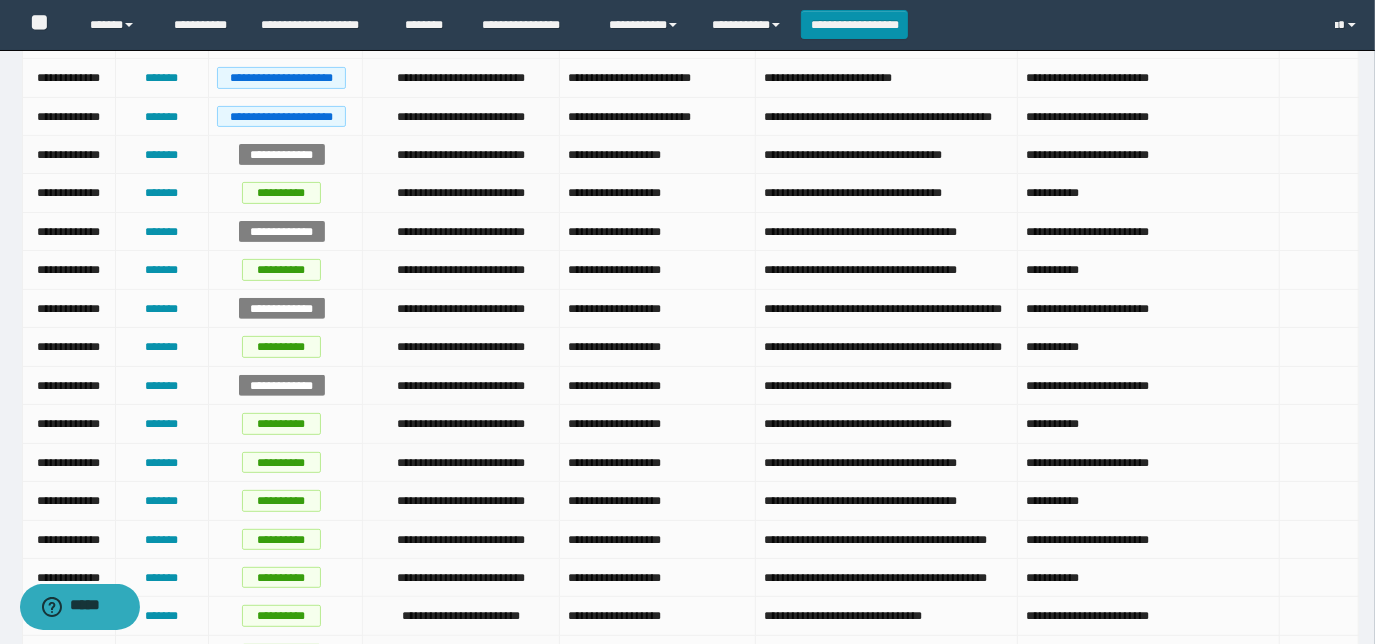 scroll, scrollTop: 0, scrollLeft: 0, axis: both 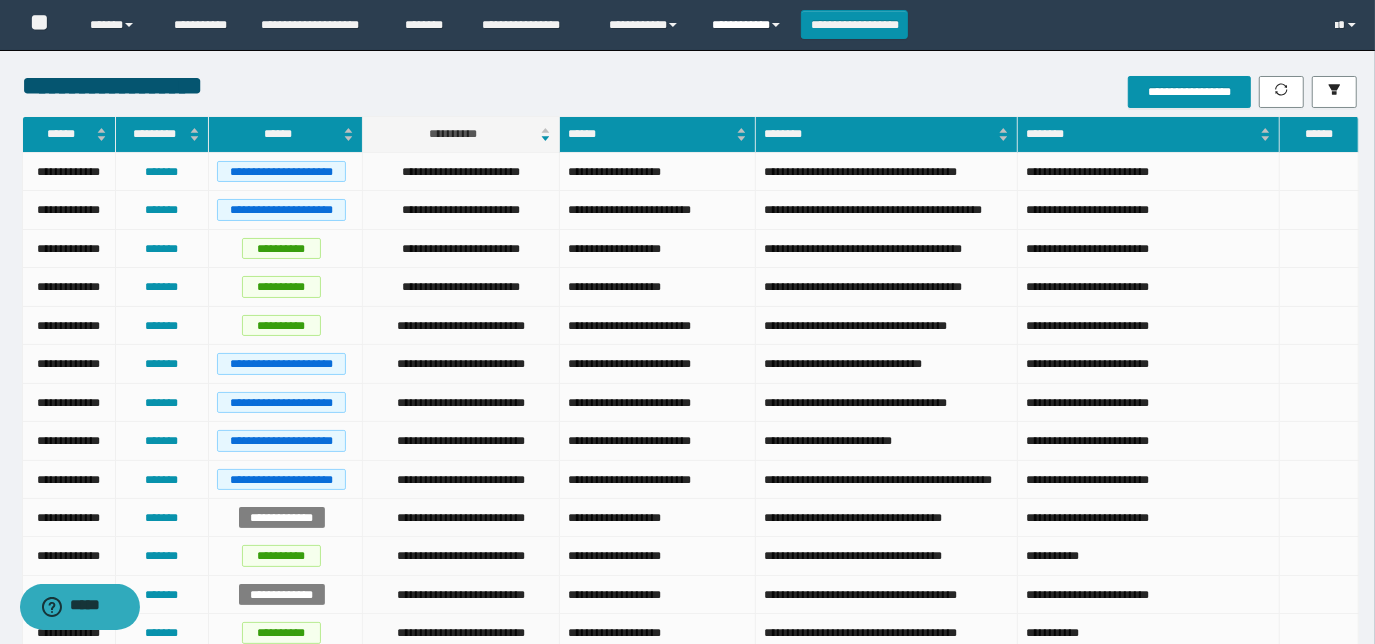 click on "**********" at bounding box center (749, 25) 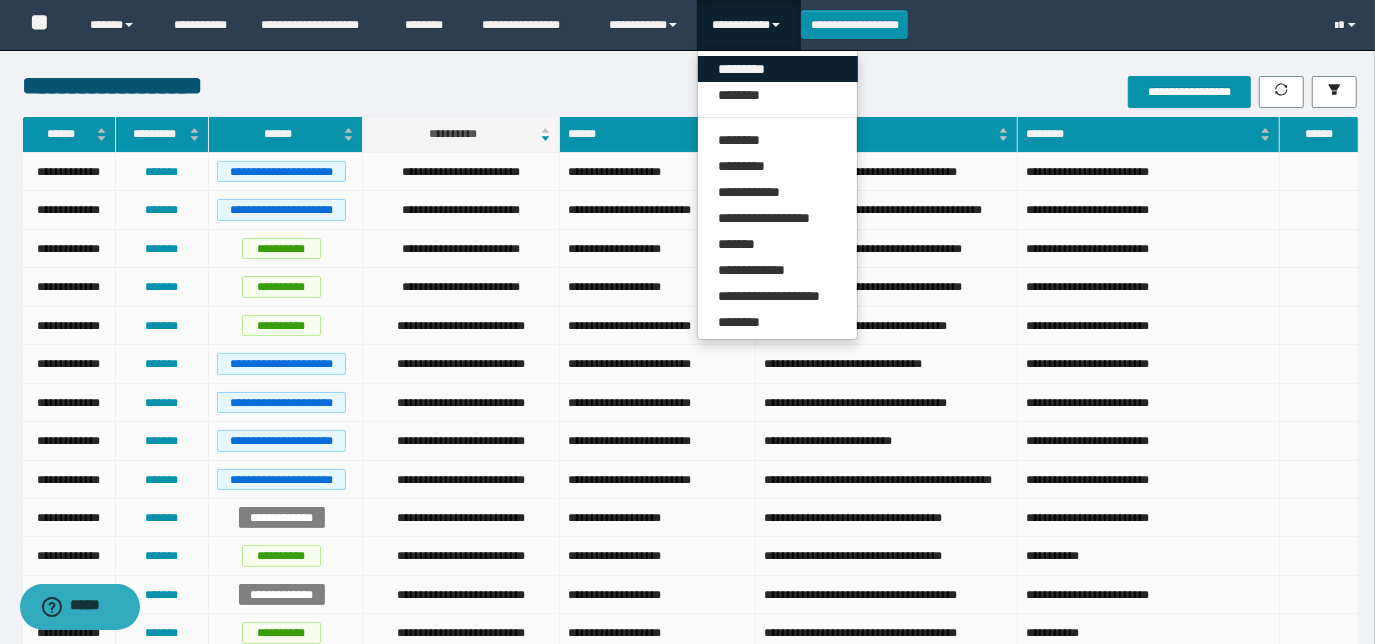 click on "*********" at bounding box center [778, 69] 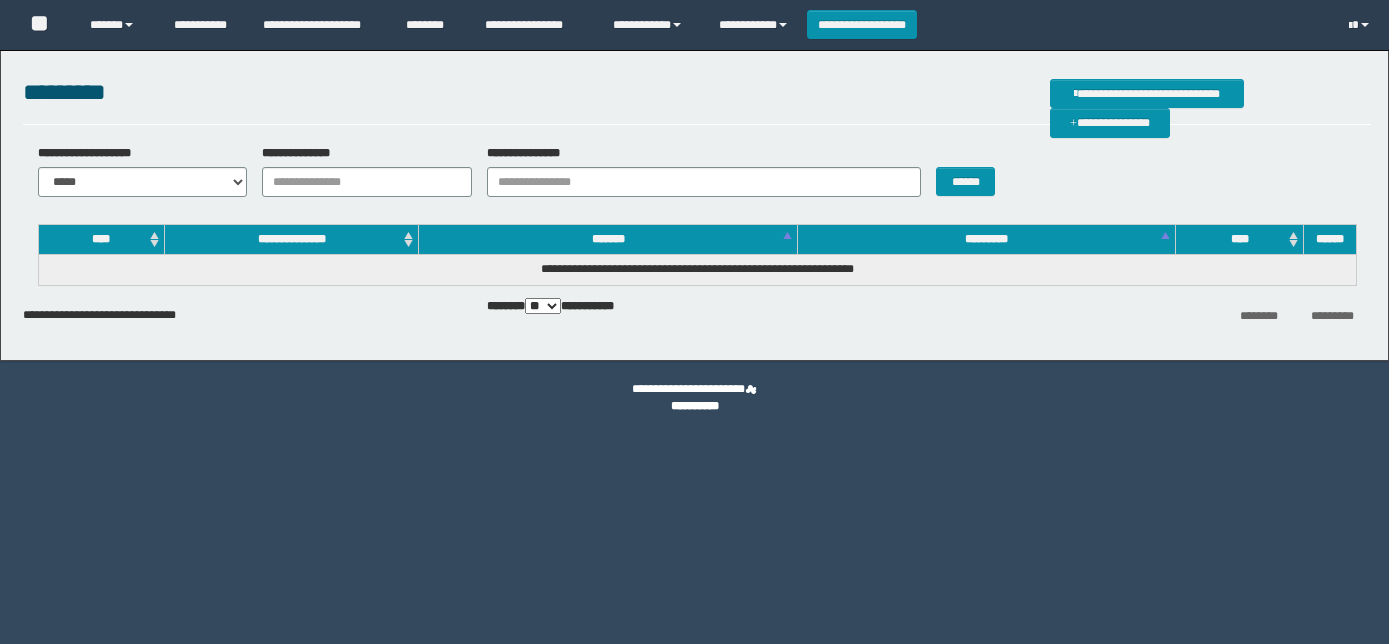 scroll, scrollTop: 0, scrollLeft: 0, axis: both 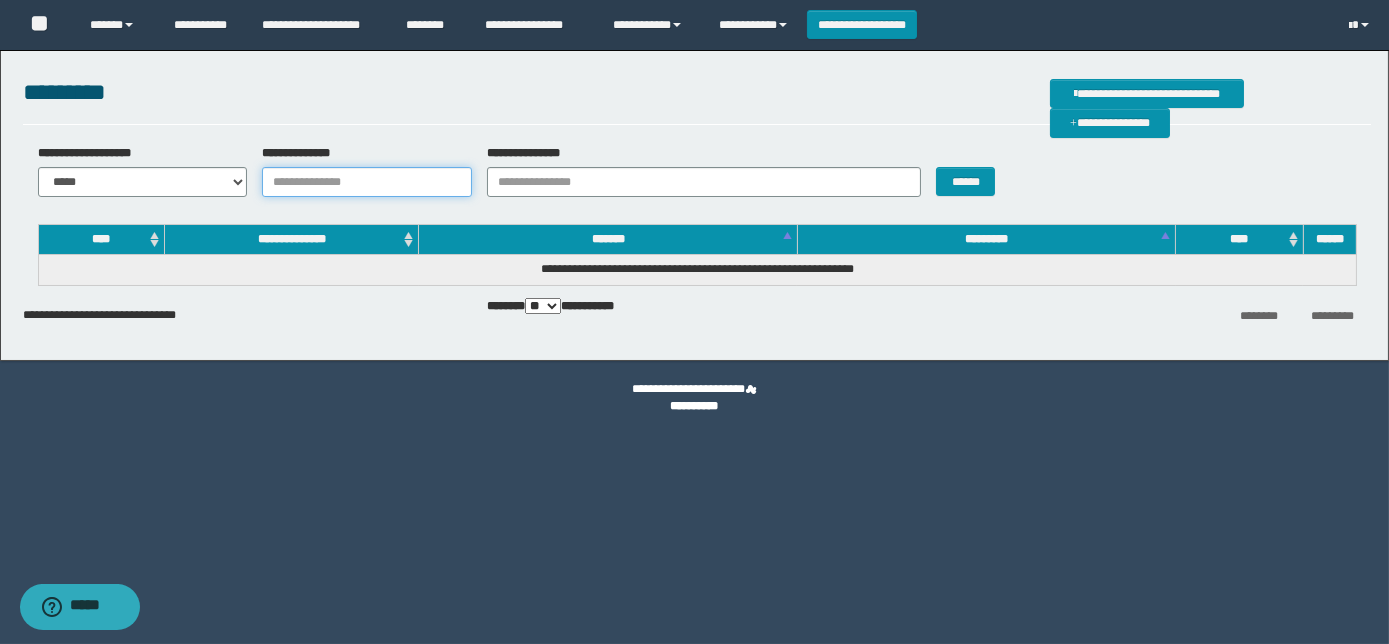 click on "**********" at bounding box center [367, 182] 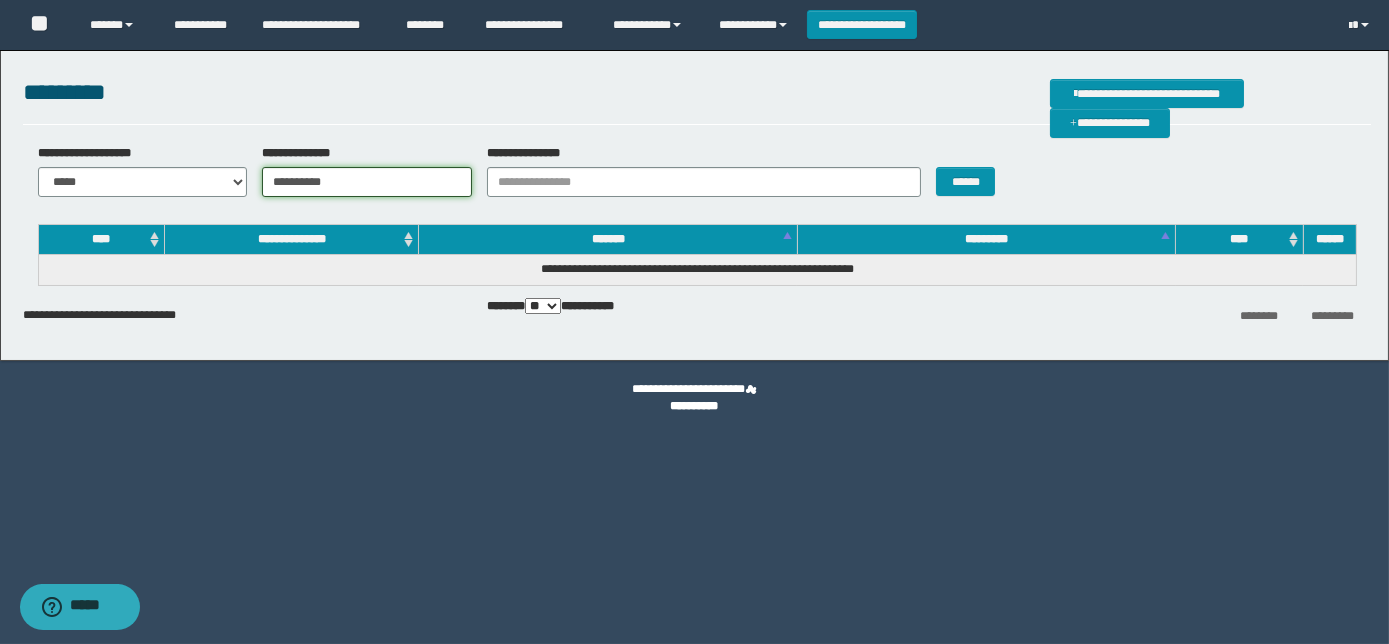 type on "**********" 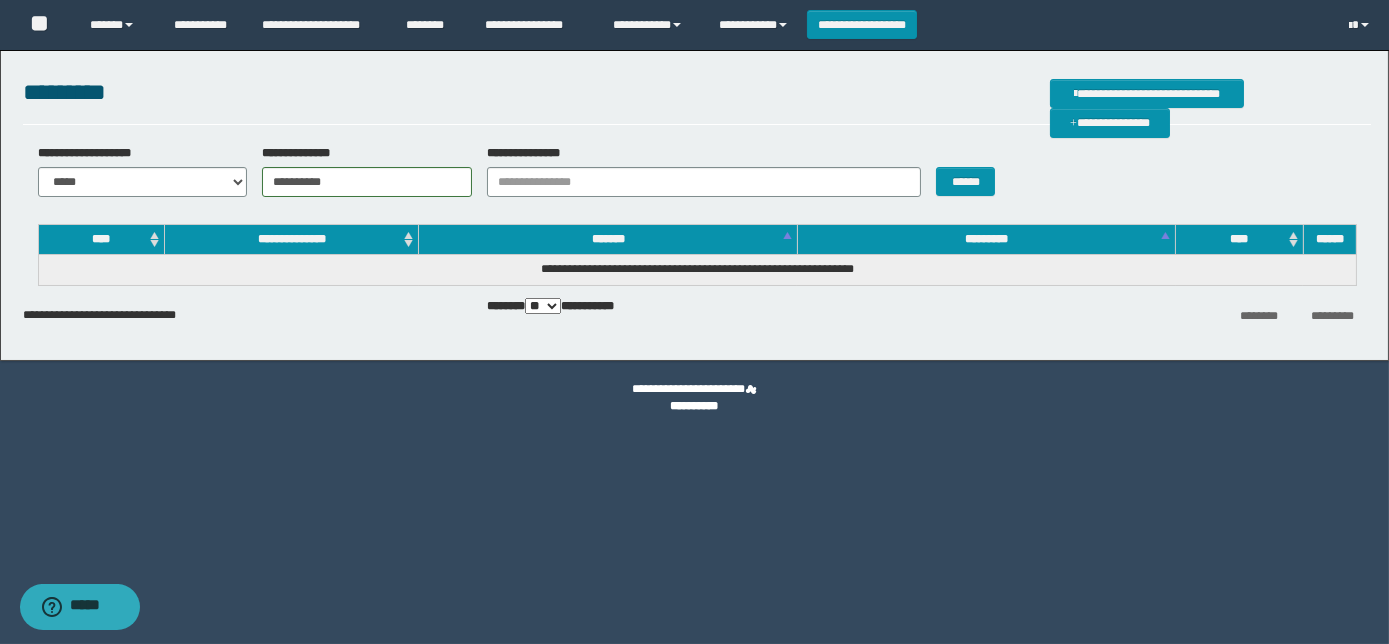 click on "******" at bounding box center [977, 170] 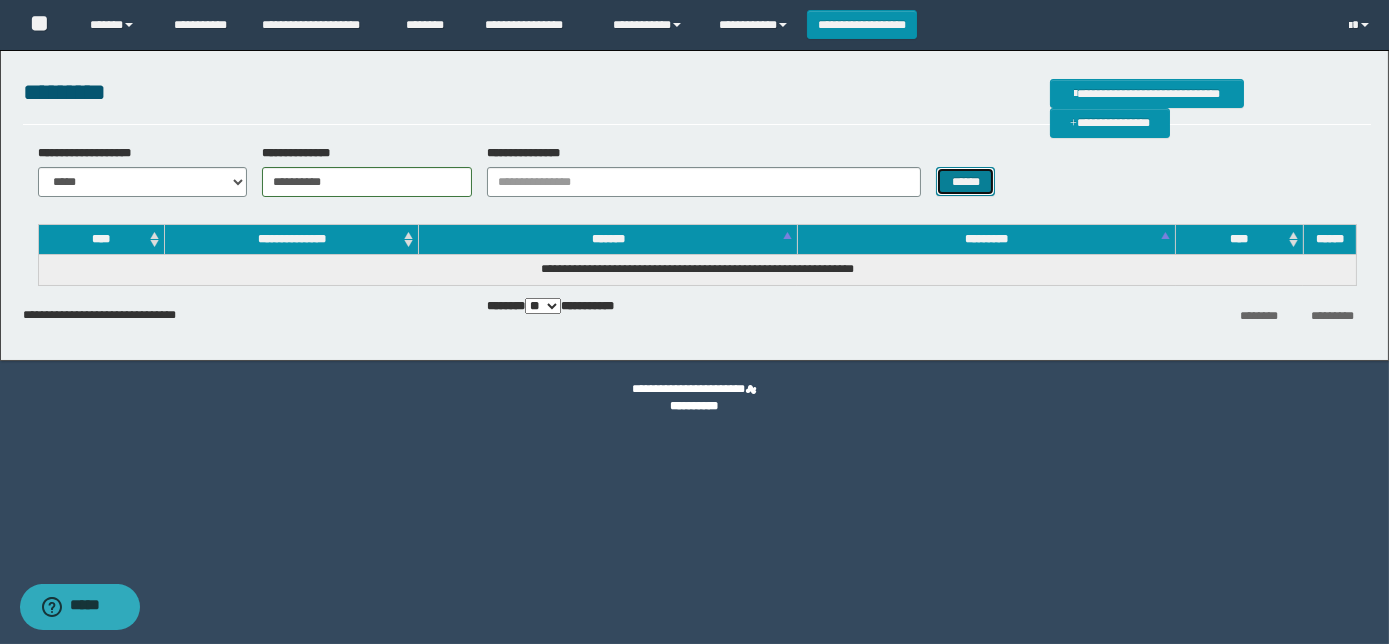 click on "******" at bounding box center (965, 181) 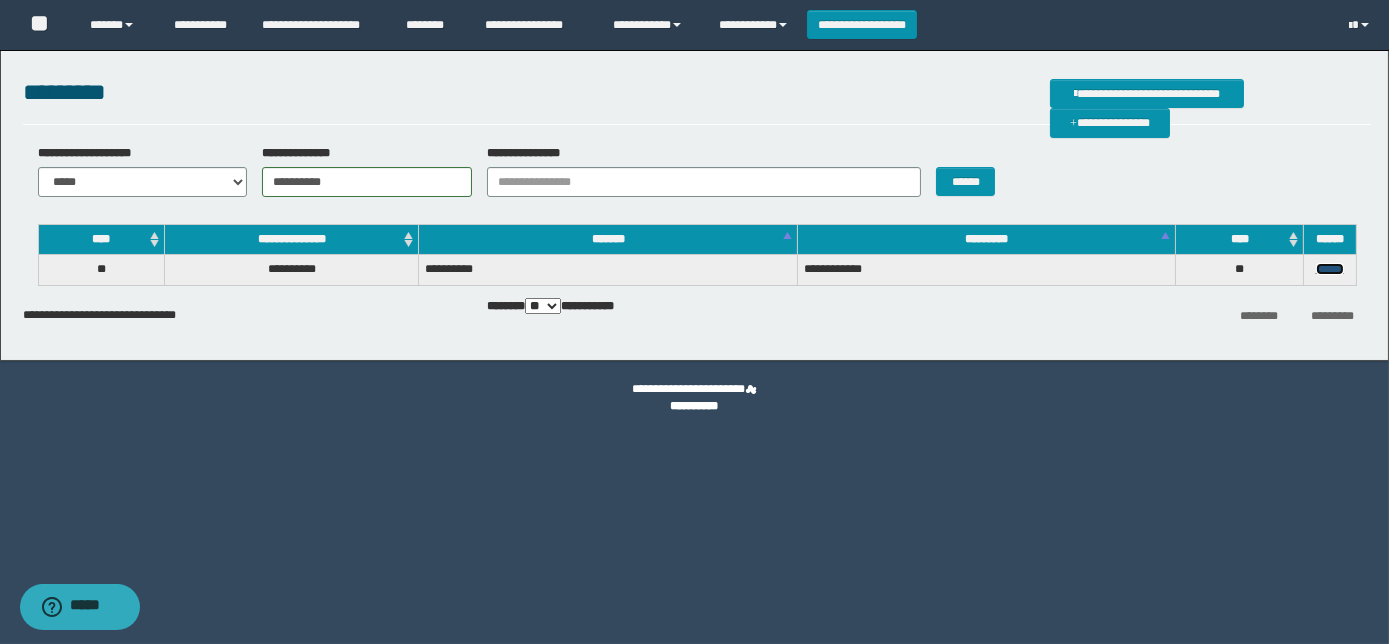 click on "******" at bounding box center (1330, 269) 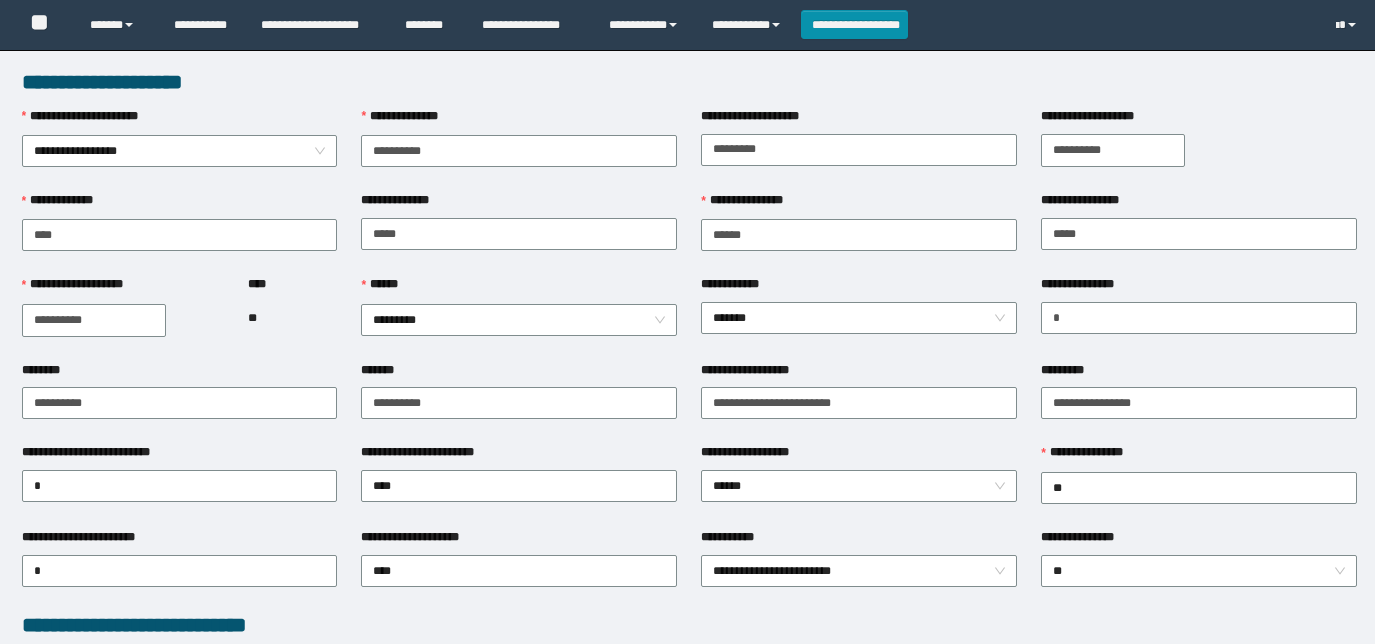 scroll, scrollTop: 0, scrollLeft: 0, axis: both 